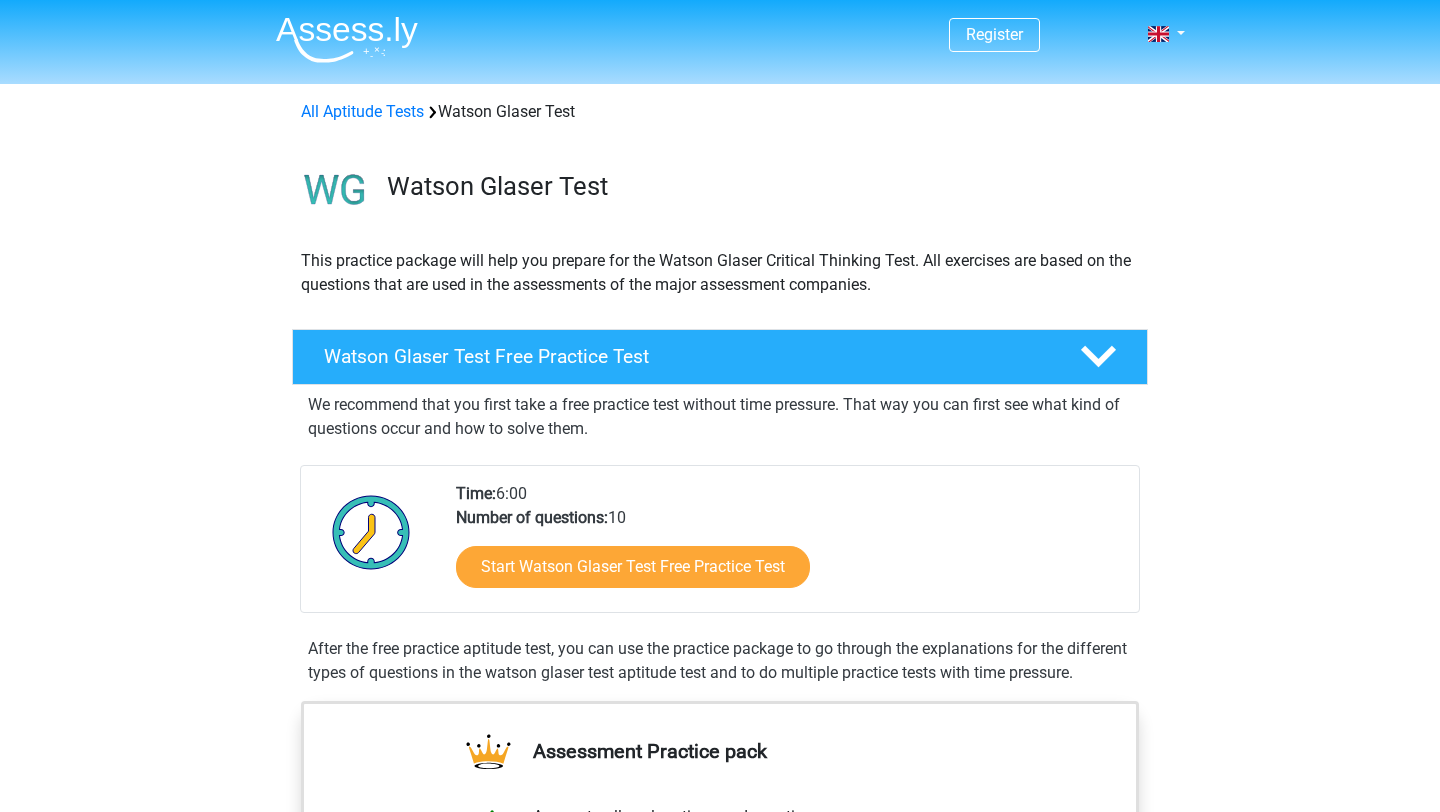 scroll, scrollTop: 0, scrollLeft: 0, axis: both 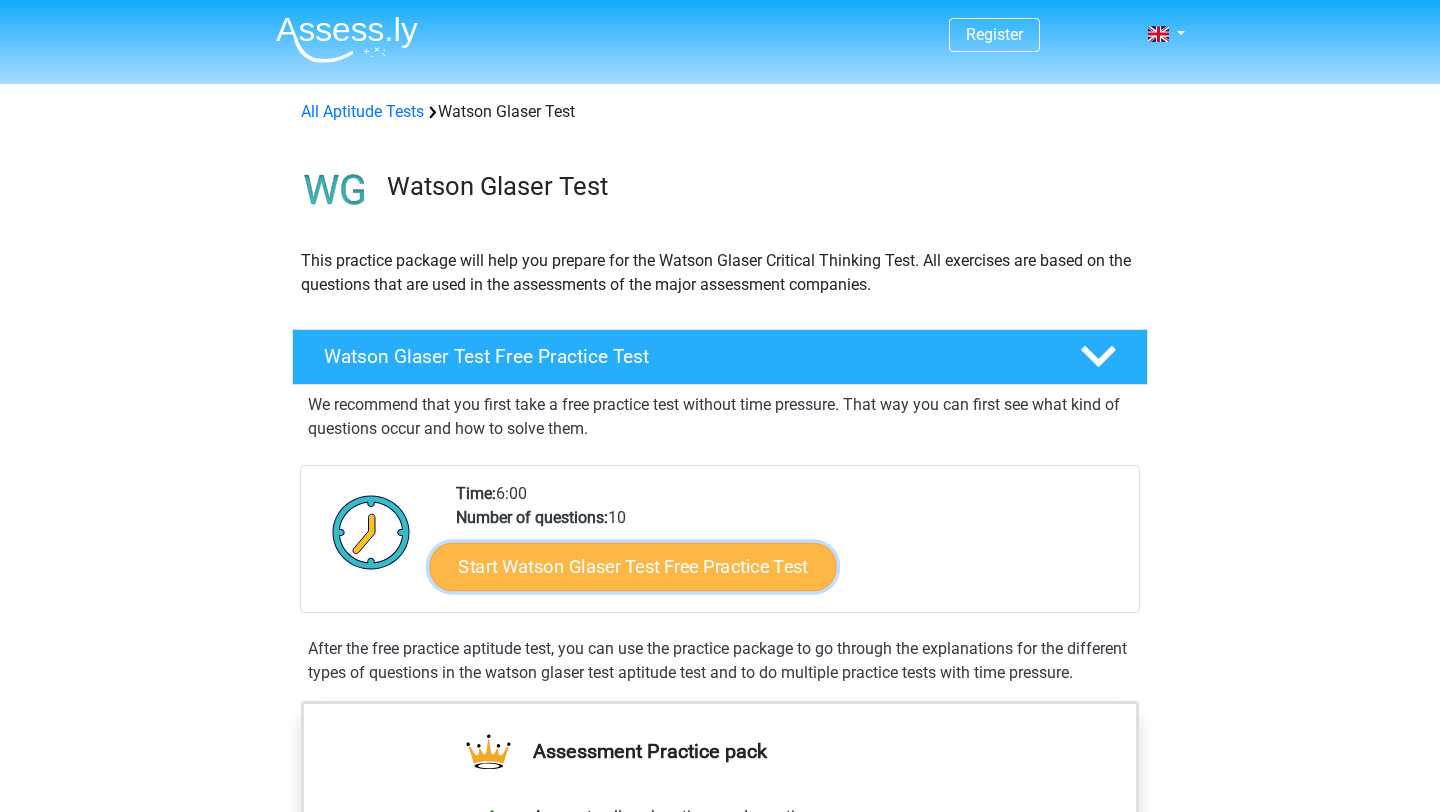 click on "Start Watson Glaser Test
Free Practice Test" at bounding box center [633, 567] 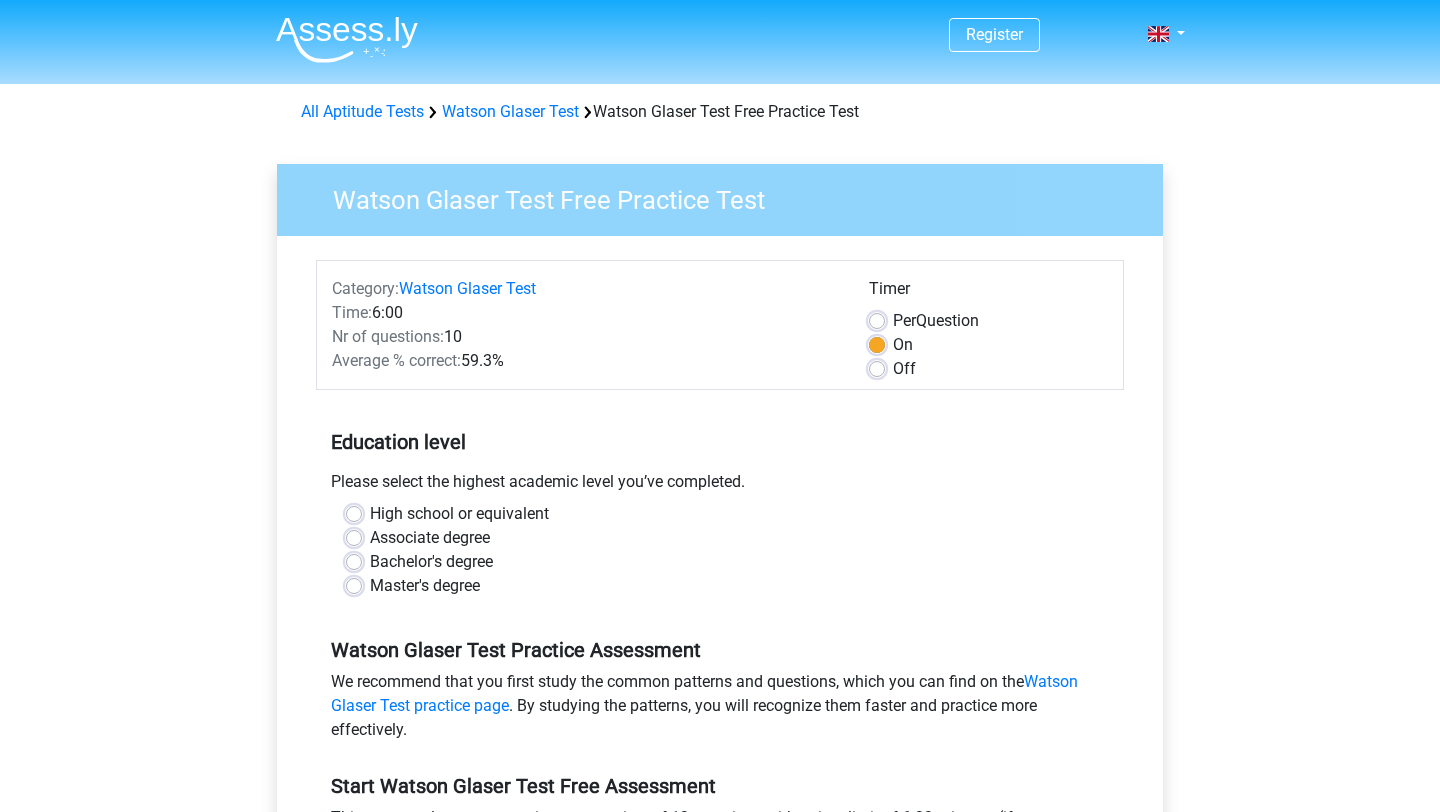 scroll, scrollTop: 0, scrollLeft: 0, axis: both 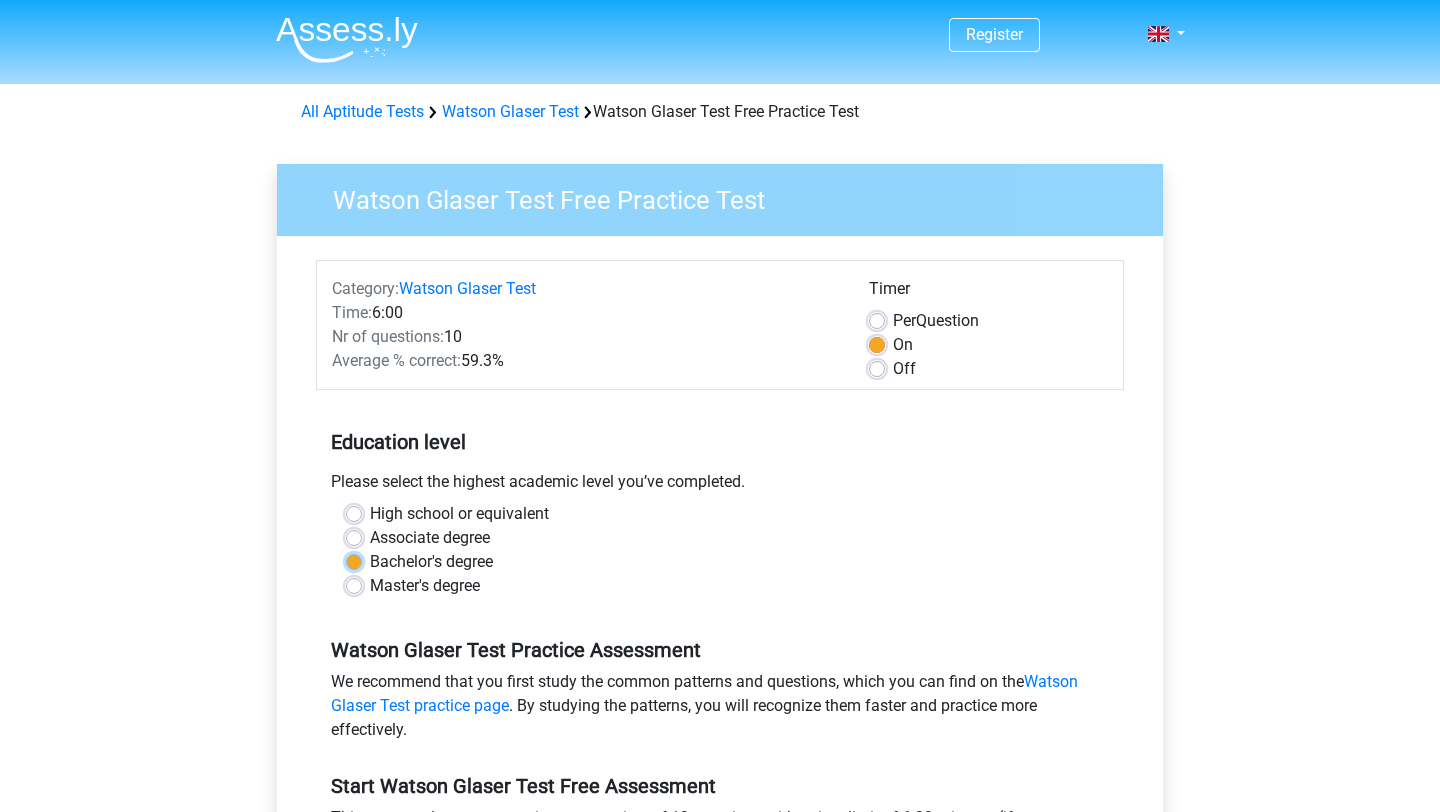 click on "Bachelor's degree" at bounding box center [354, 560] 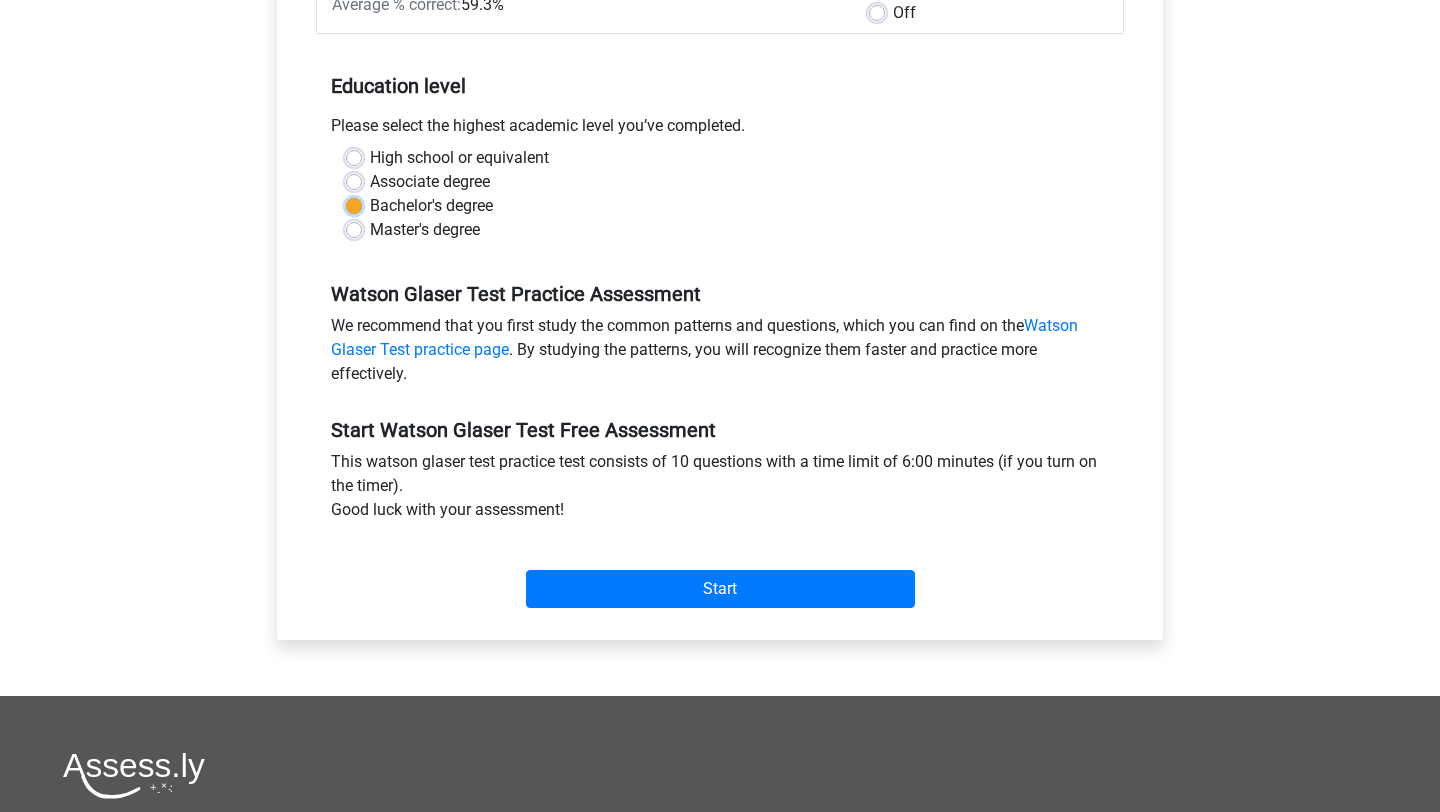 scroll, scrollTop: 374, scrollLeft: 0, axis: vertical 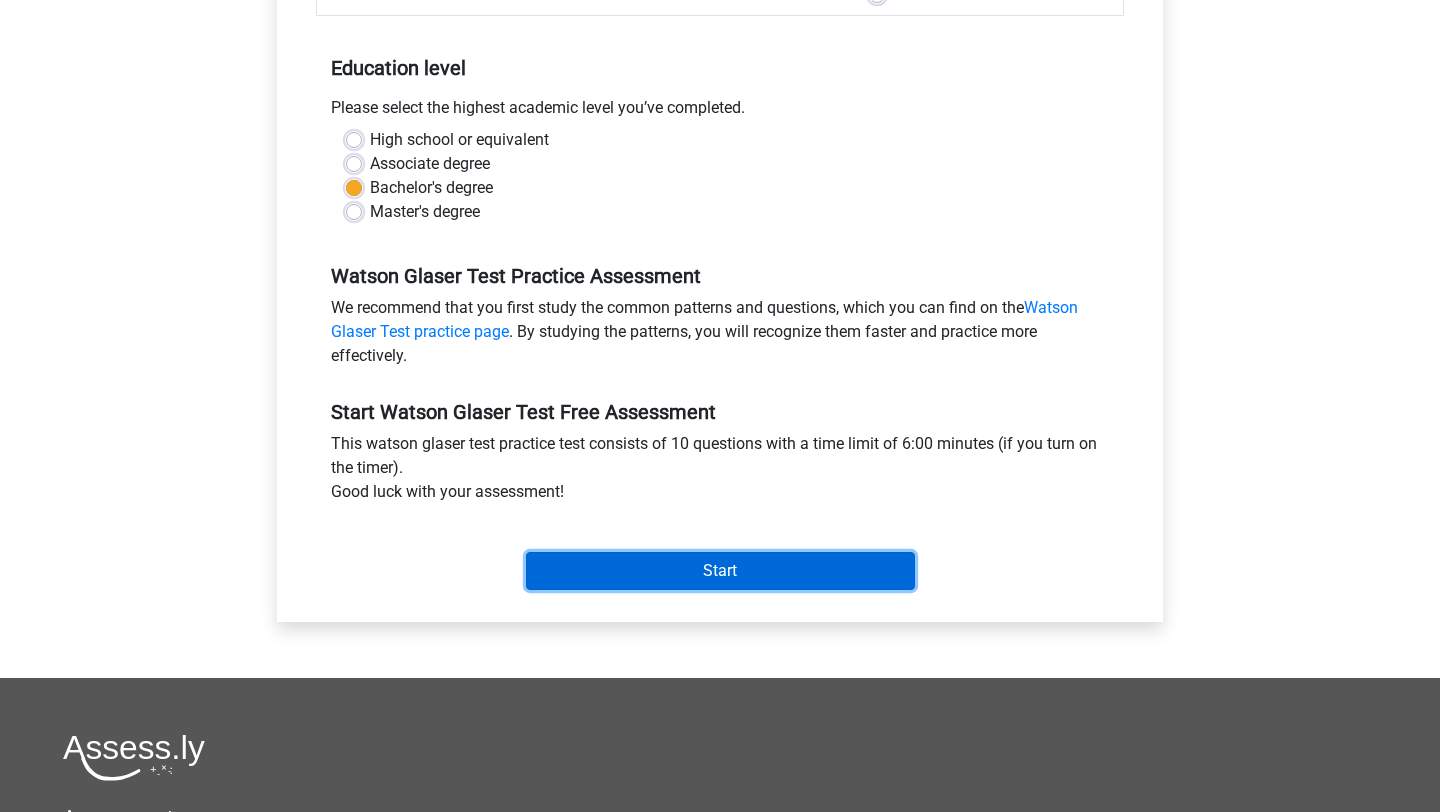 click on "Start" at bounding box center (720, 571) 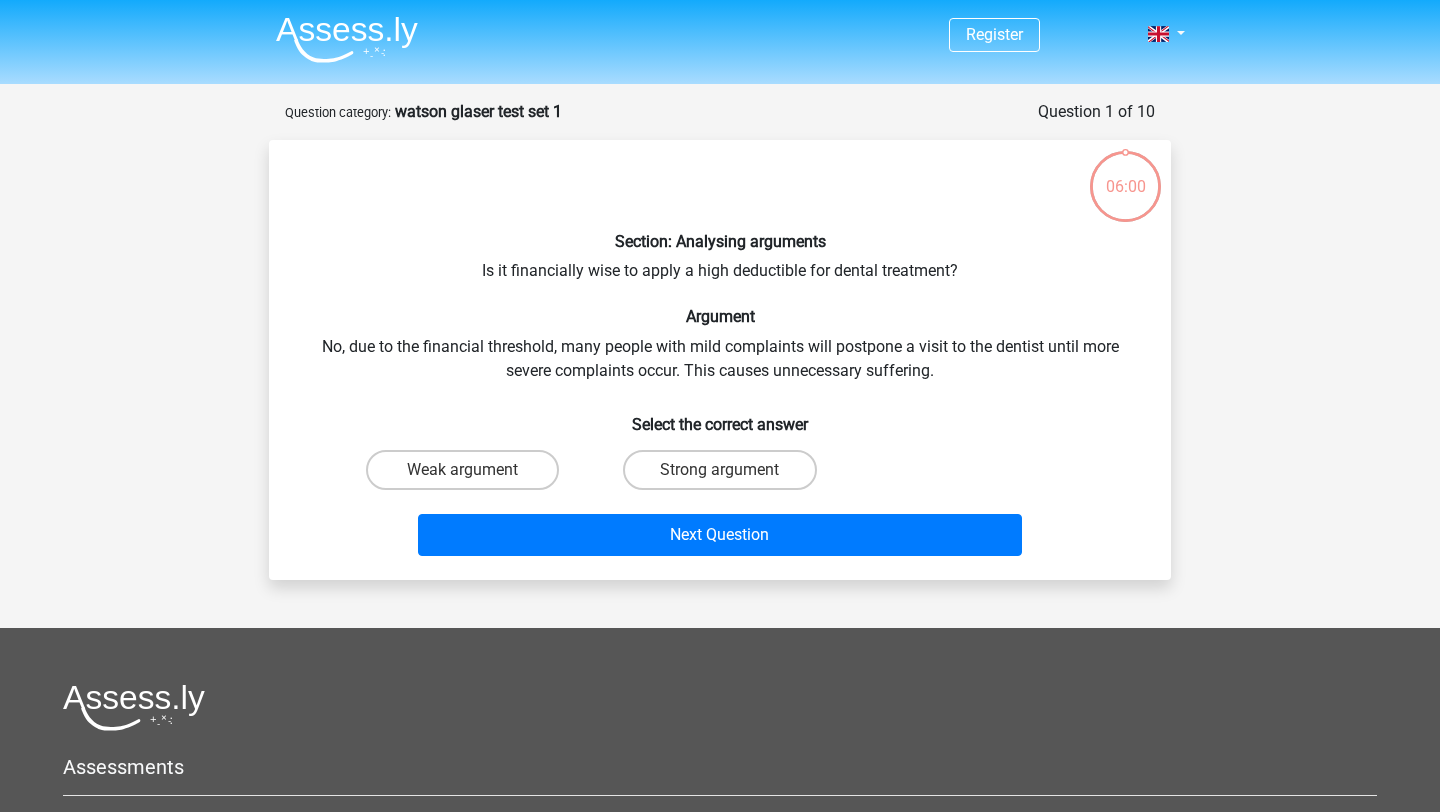 scroll, scrollTop: 0, scrollLeft: 0, axis: both 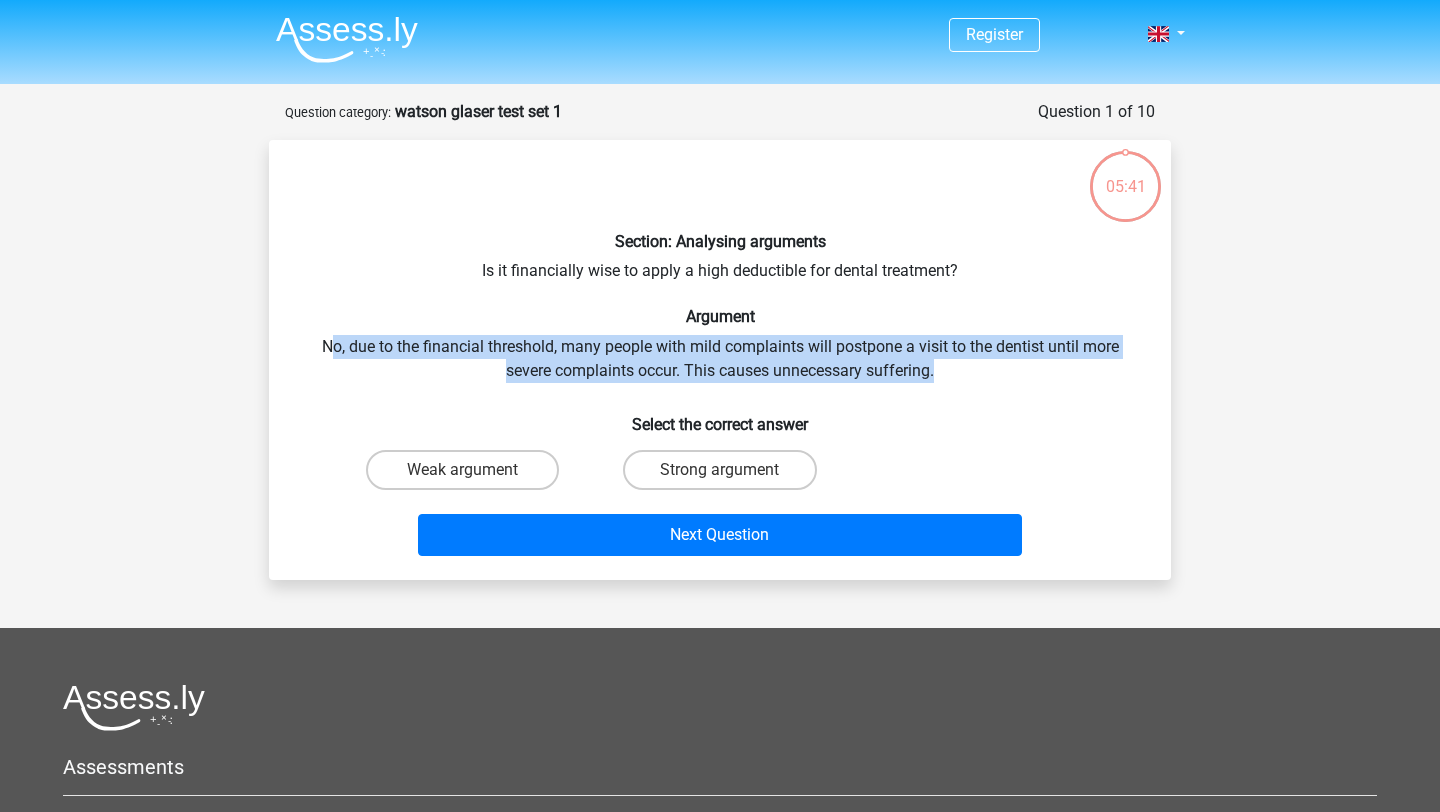 drag, startPoint x: 934, startPoint y: 373, endPoint x: 334, endPoint y: 351, distance: 600.4032 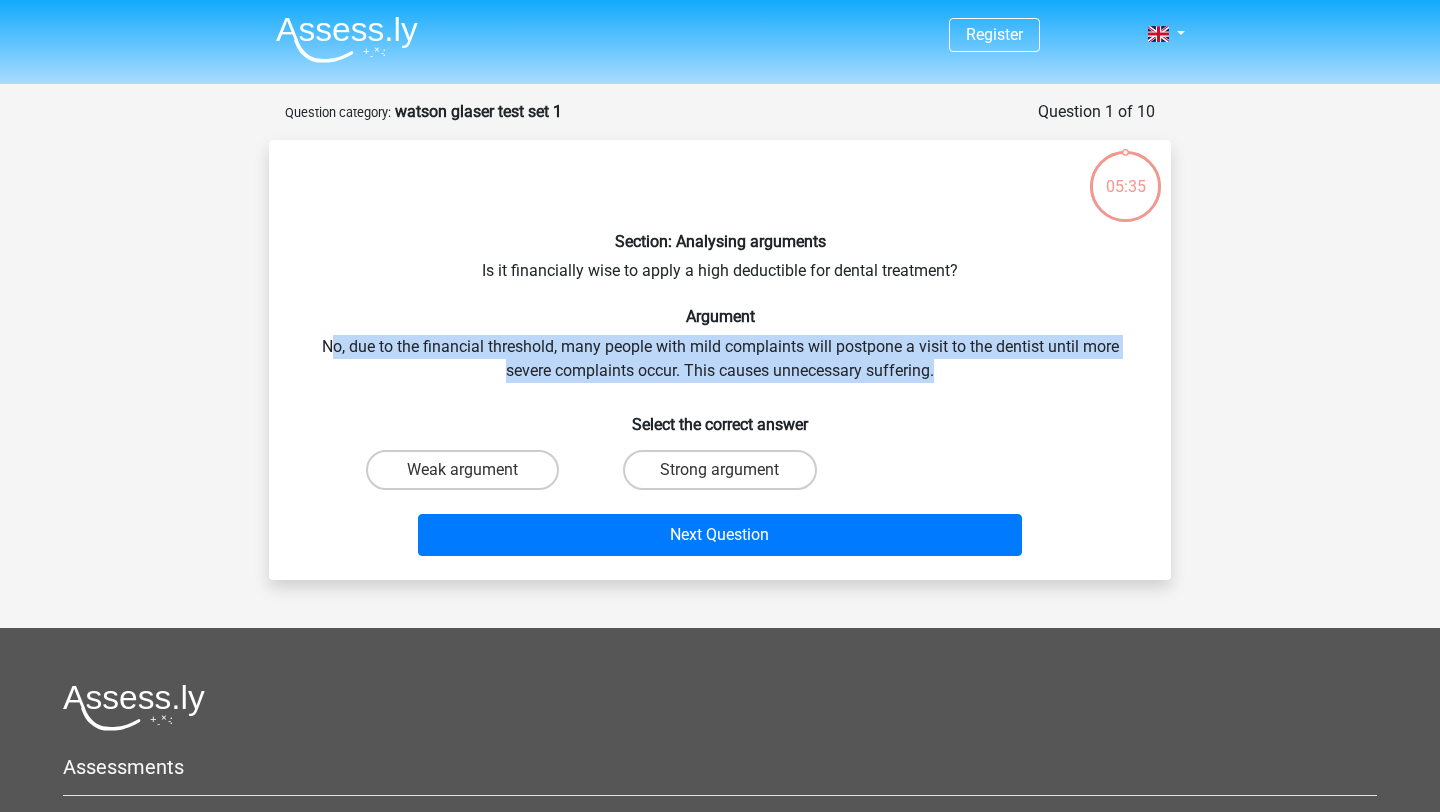 click on "Section: Analysing arguments Is it financially wise to apply a high deductible for dental treatment? Argument No, due to the financial threshold, many people with mild complaints will postpone a visit to the dentist until more severe complaints occur. This causes unnecessary suffering.
Select the correct answer
Weak argument
Strong argument" at bounding box center (720, 360) 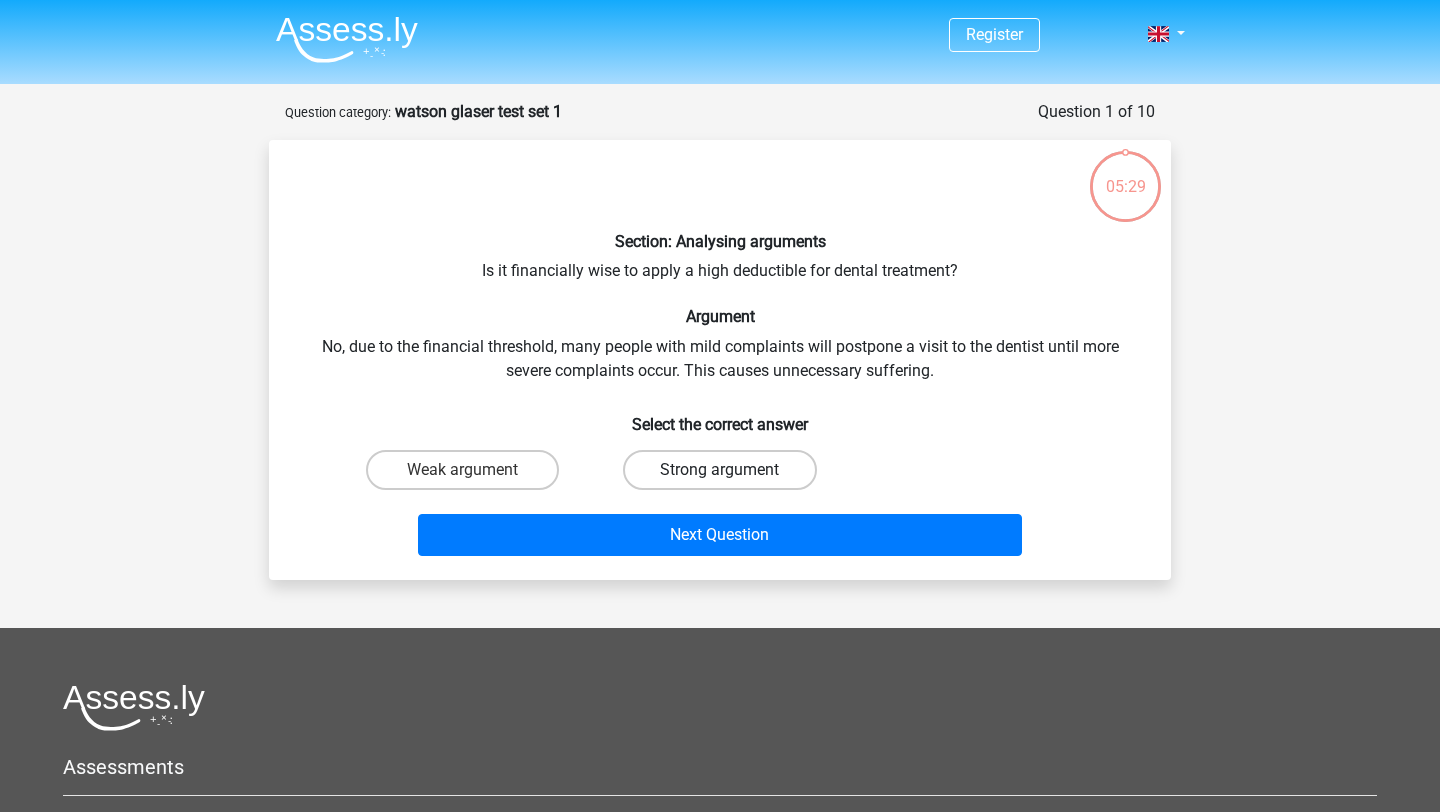 click on "Strong argument" at bounding box center [719, 470] 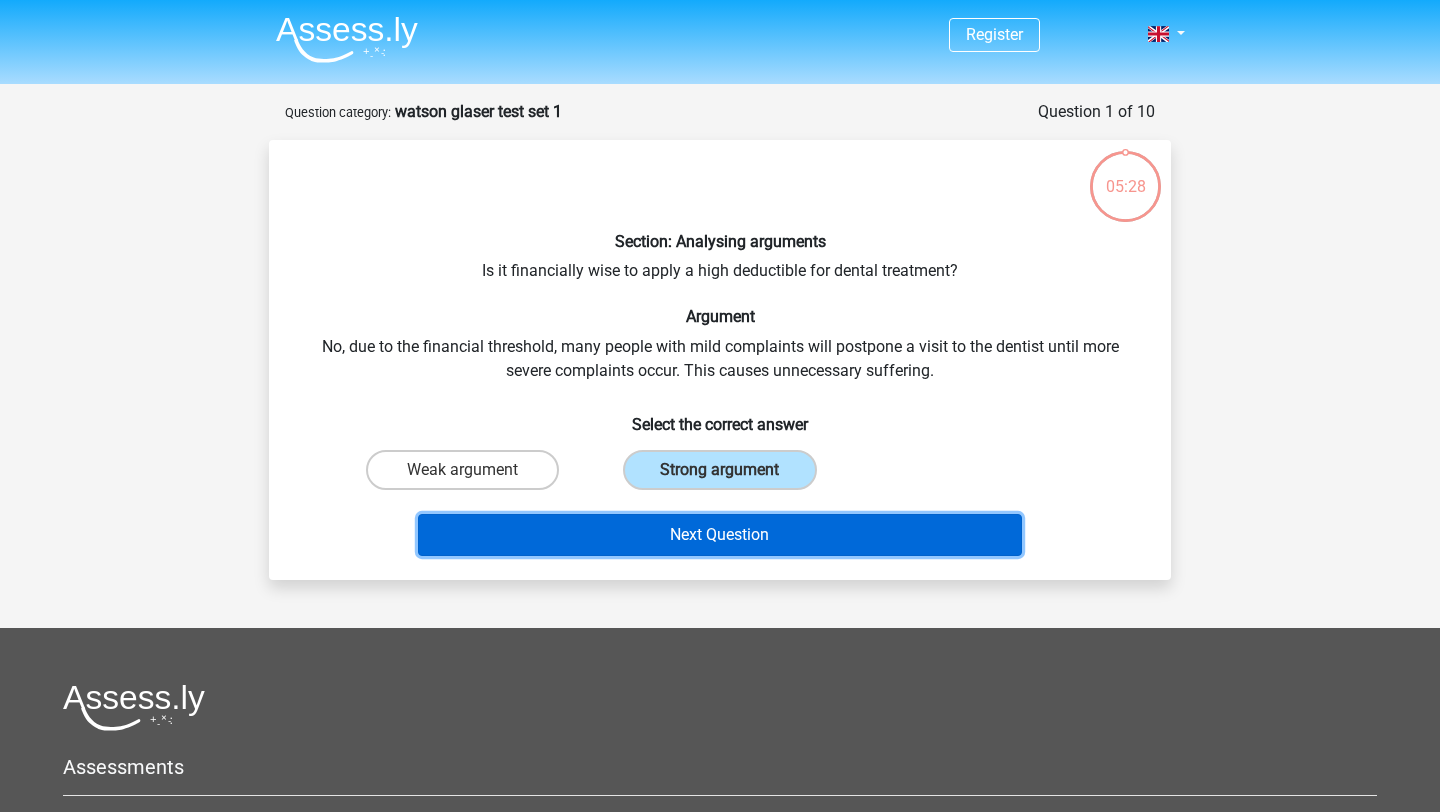 click on "Next Question" at bounding box center [720, 535] 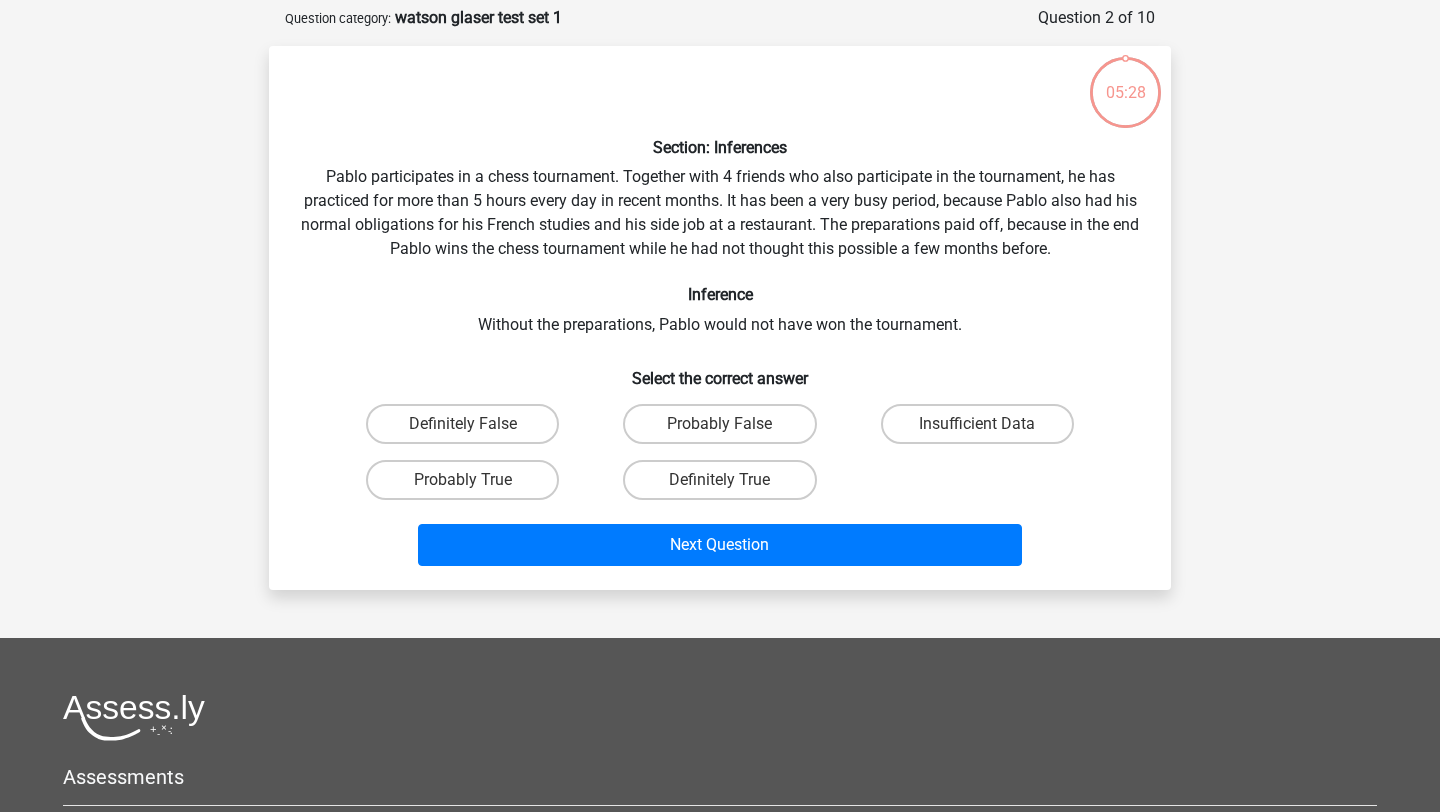 scroll, scrollTop: 100, scrollLeft: 0, axis: vertical 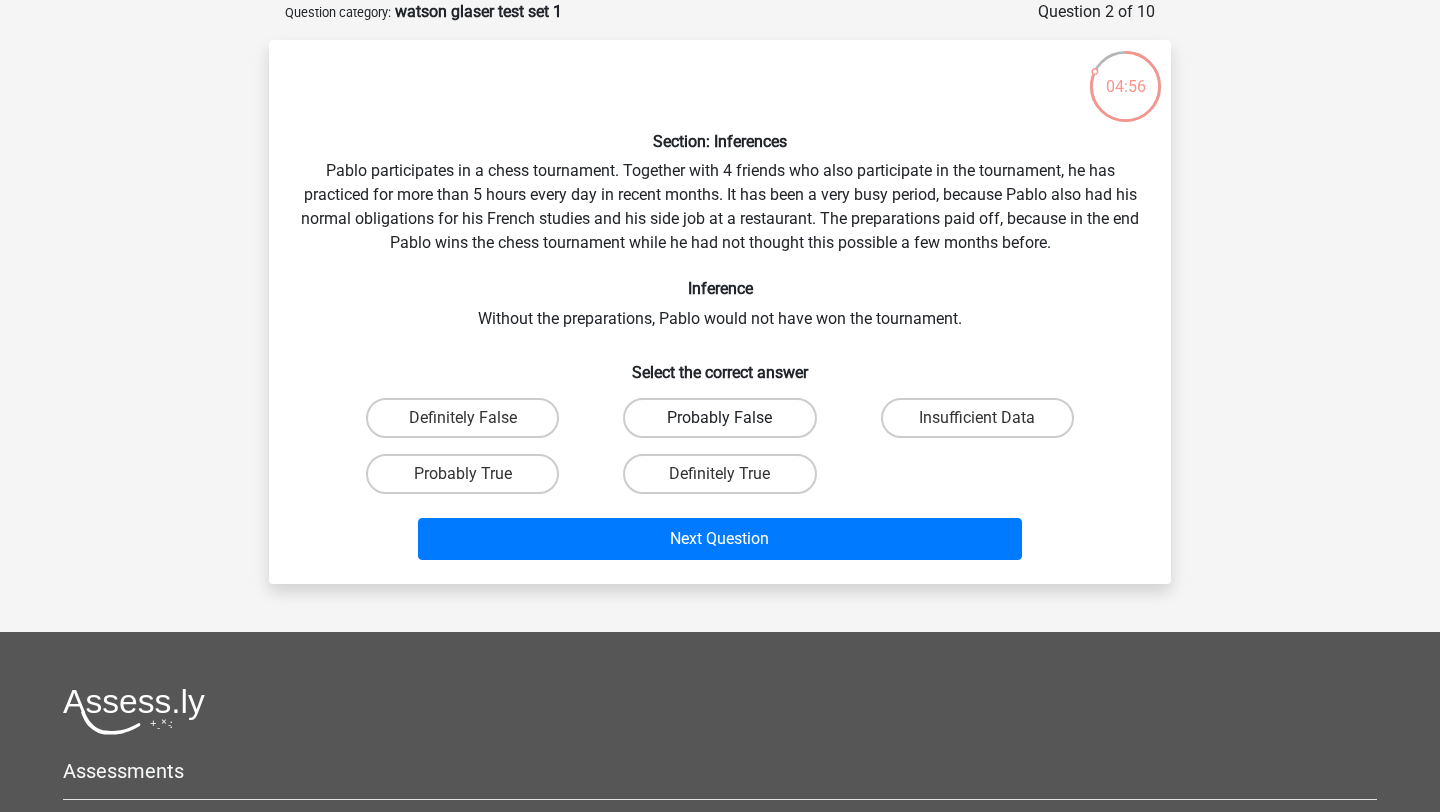 click on "Probably False" at bounding box center [719, 418] 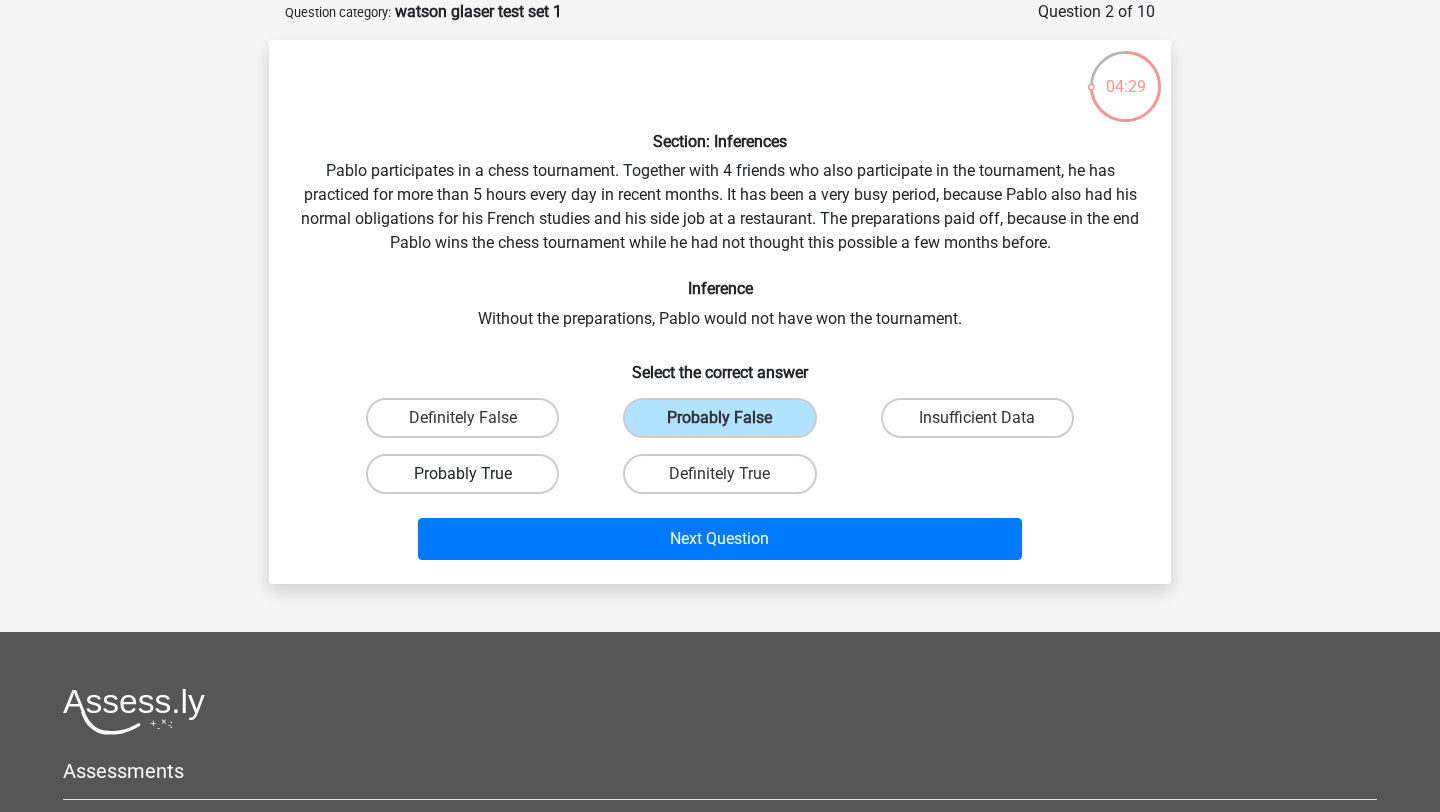 click on "Probably True" at bounding box center (462, 474) 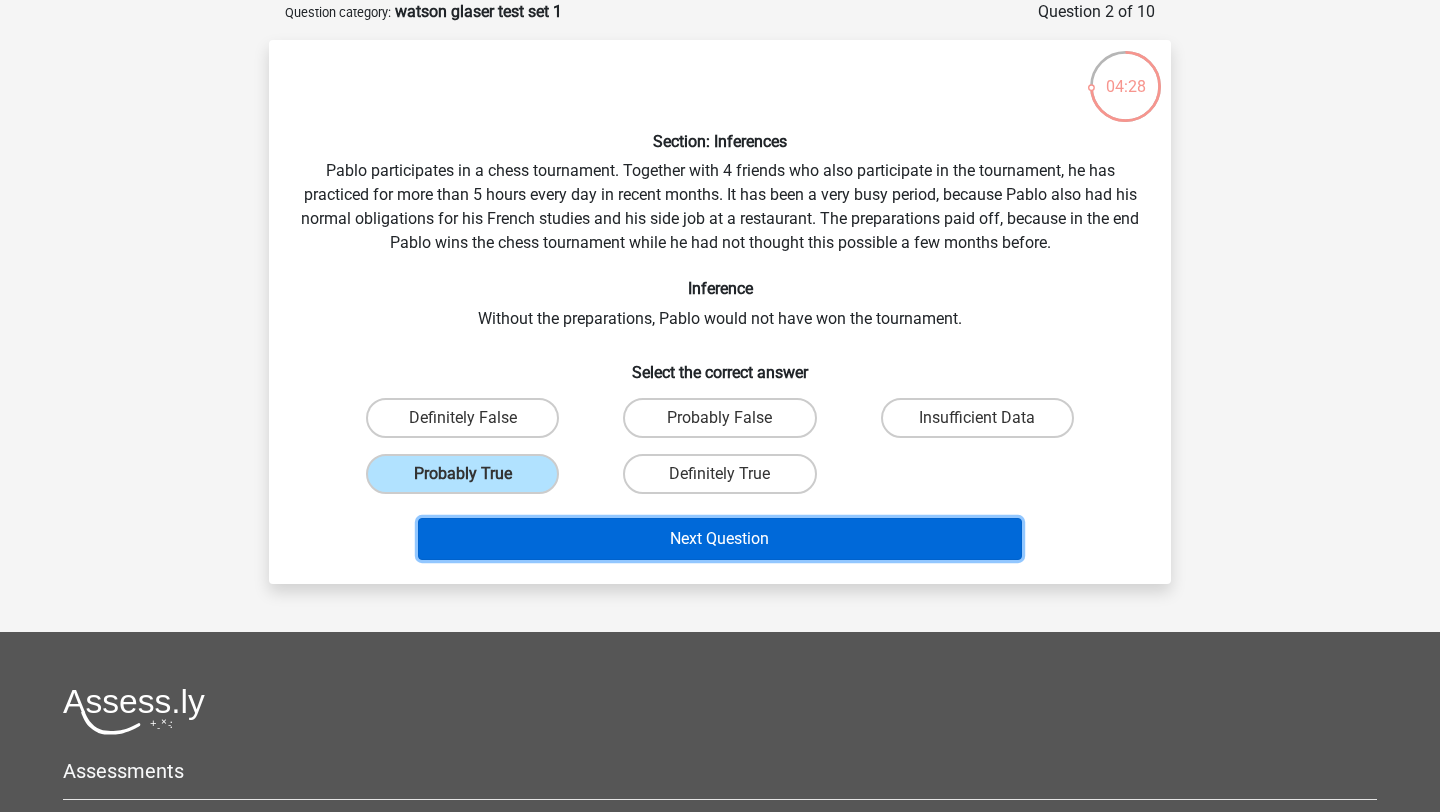click on "Next Question" at bounding box center [720, 539] 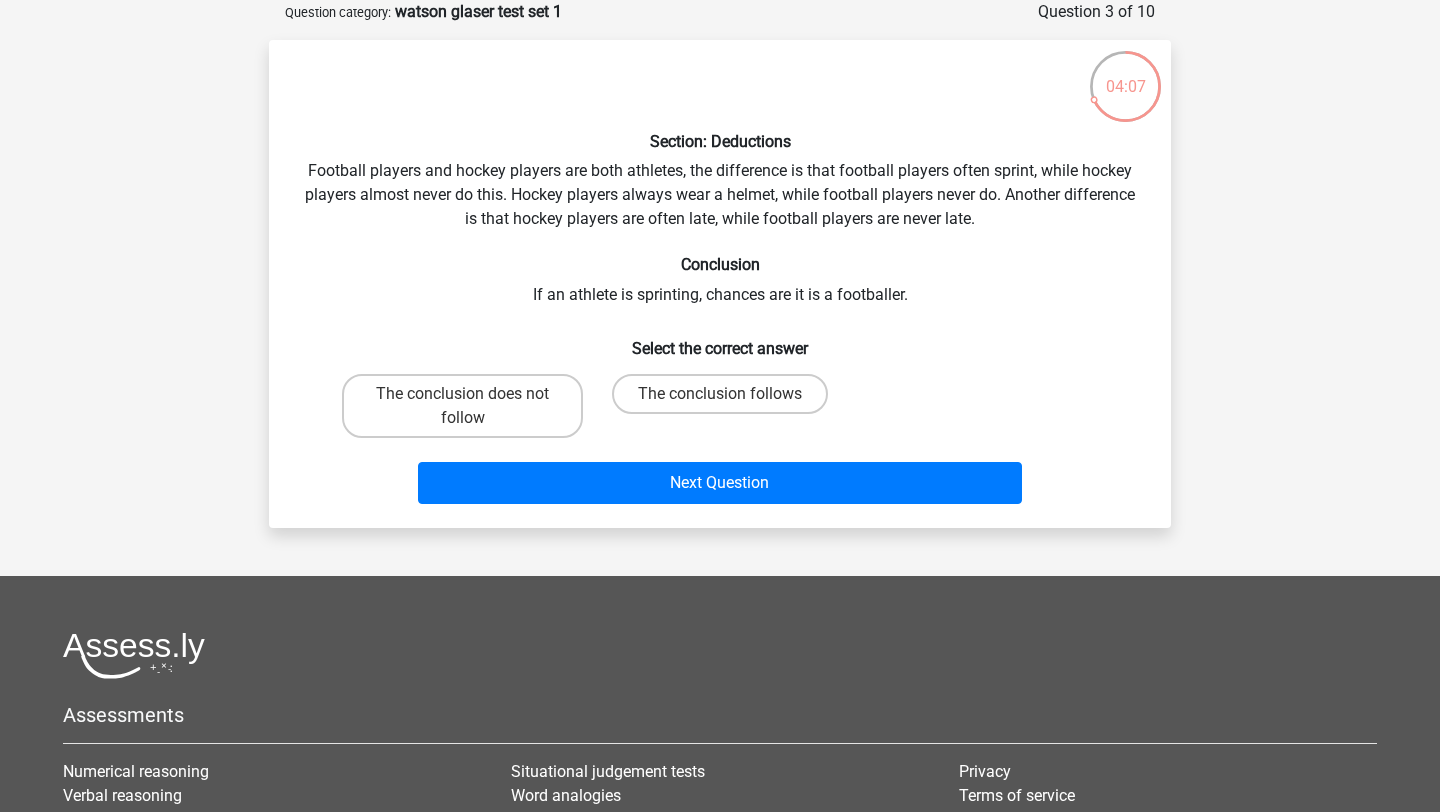click on "04:07" at bounding box center (1125, 74) 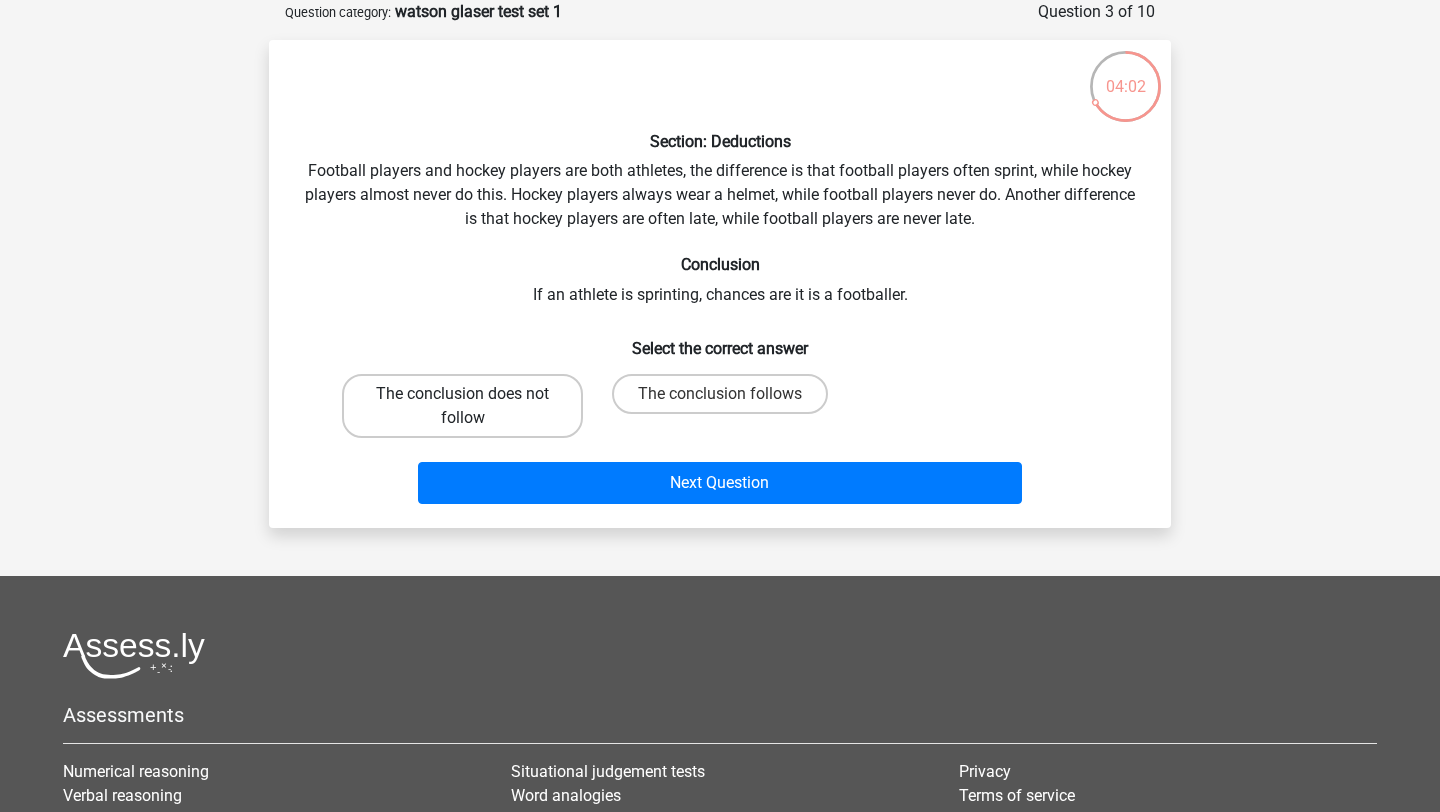 click on "The conclusion does not follow" at bounding box center [462, 406] 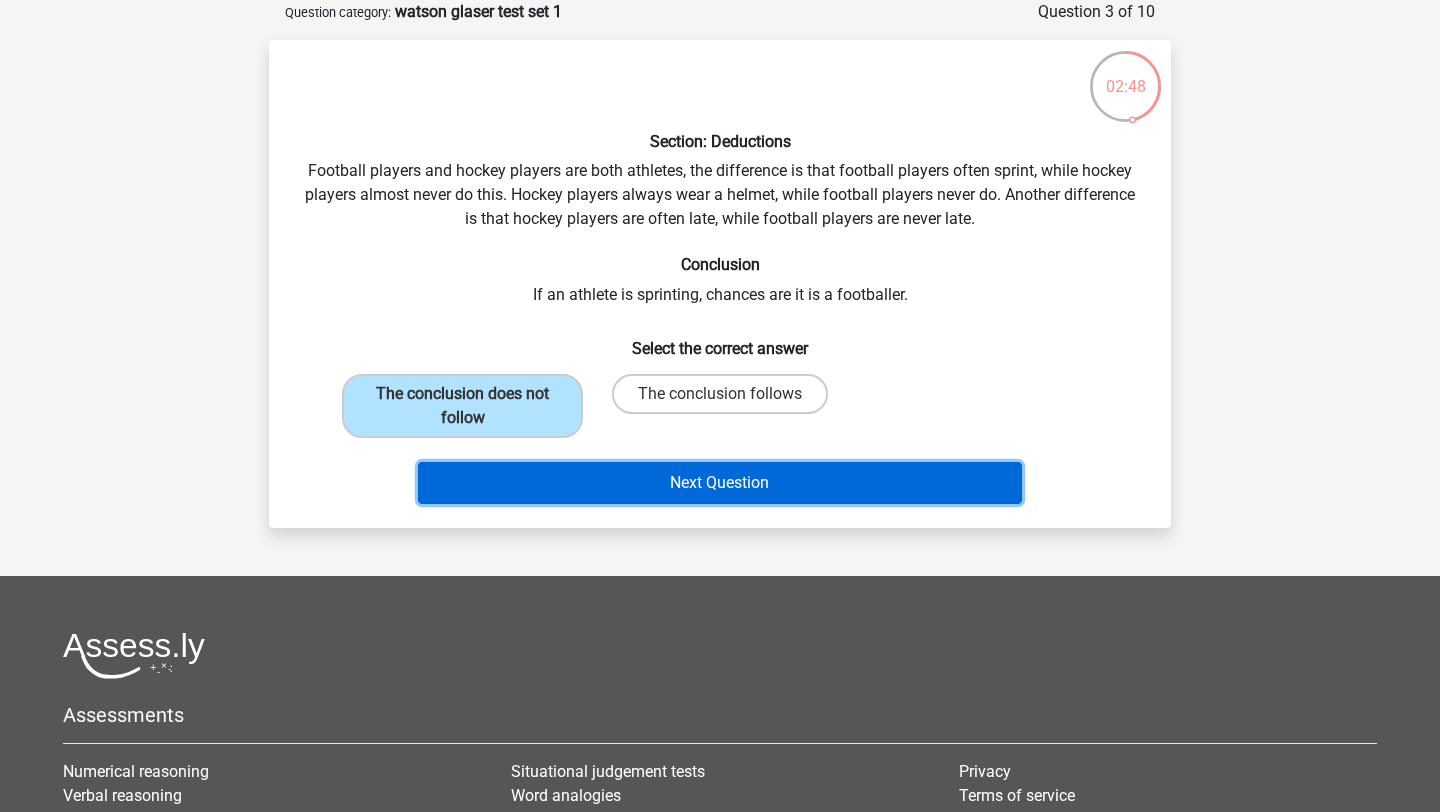 click on "Next Question" at bounding box center [720, 483] 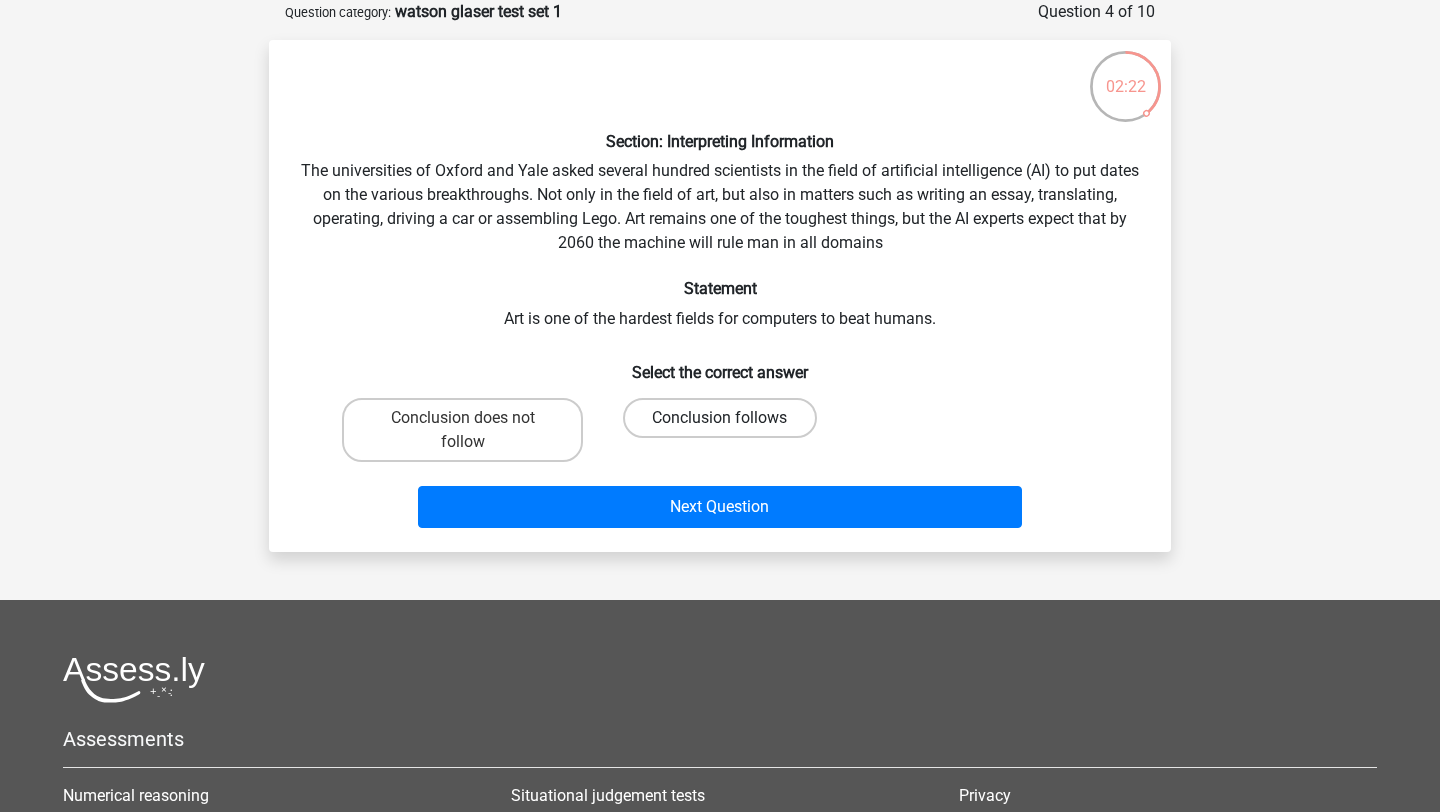 click on "Conclusion follows" at bounding box center [719, 418] 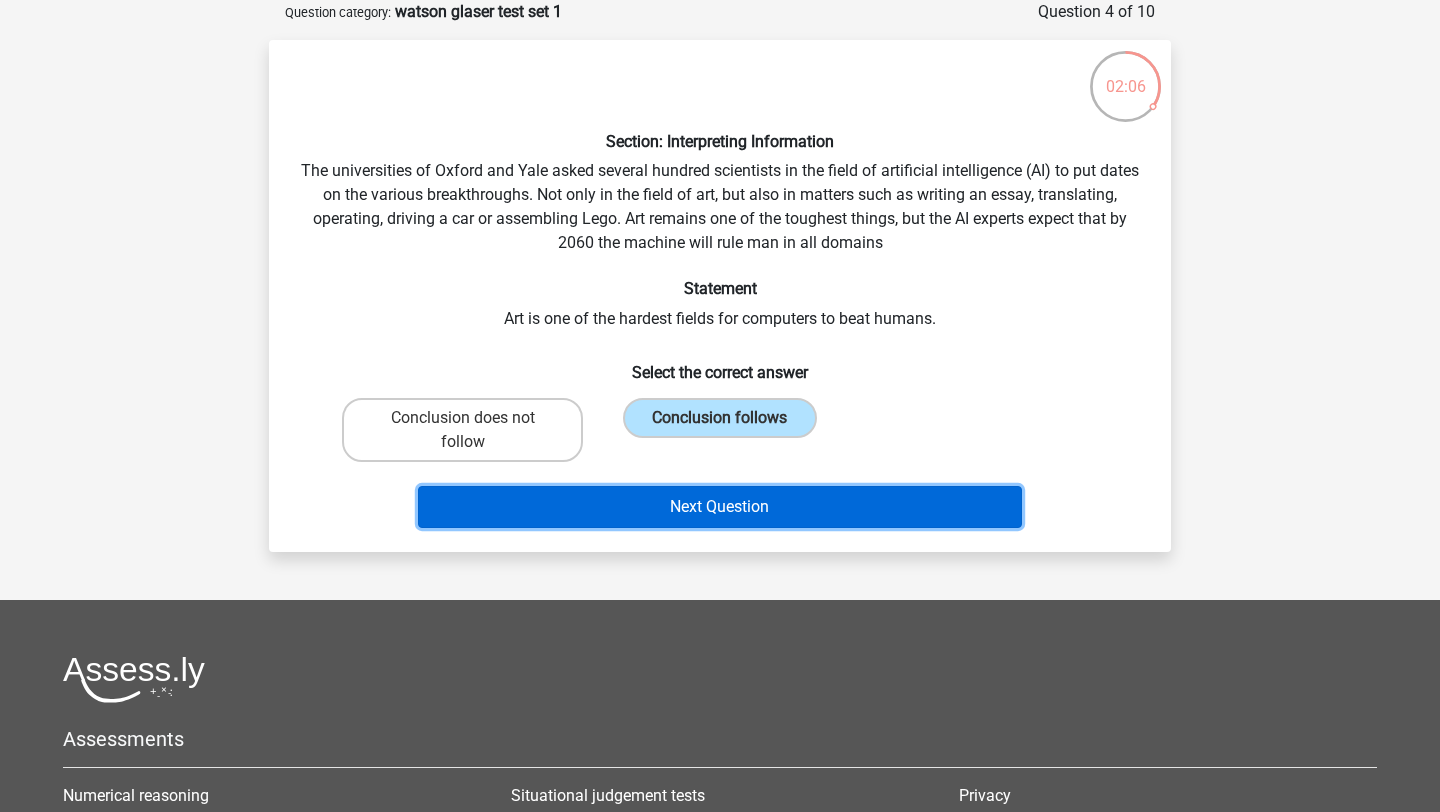 click on "Next Question" at bounding box center [720, 507] 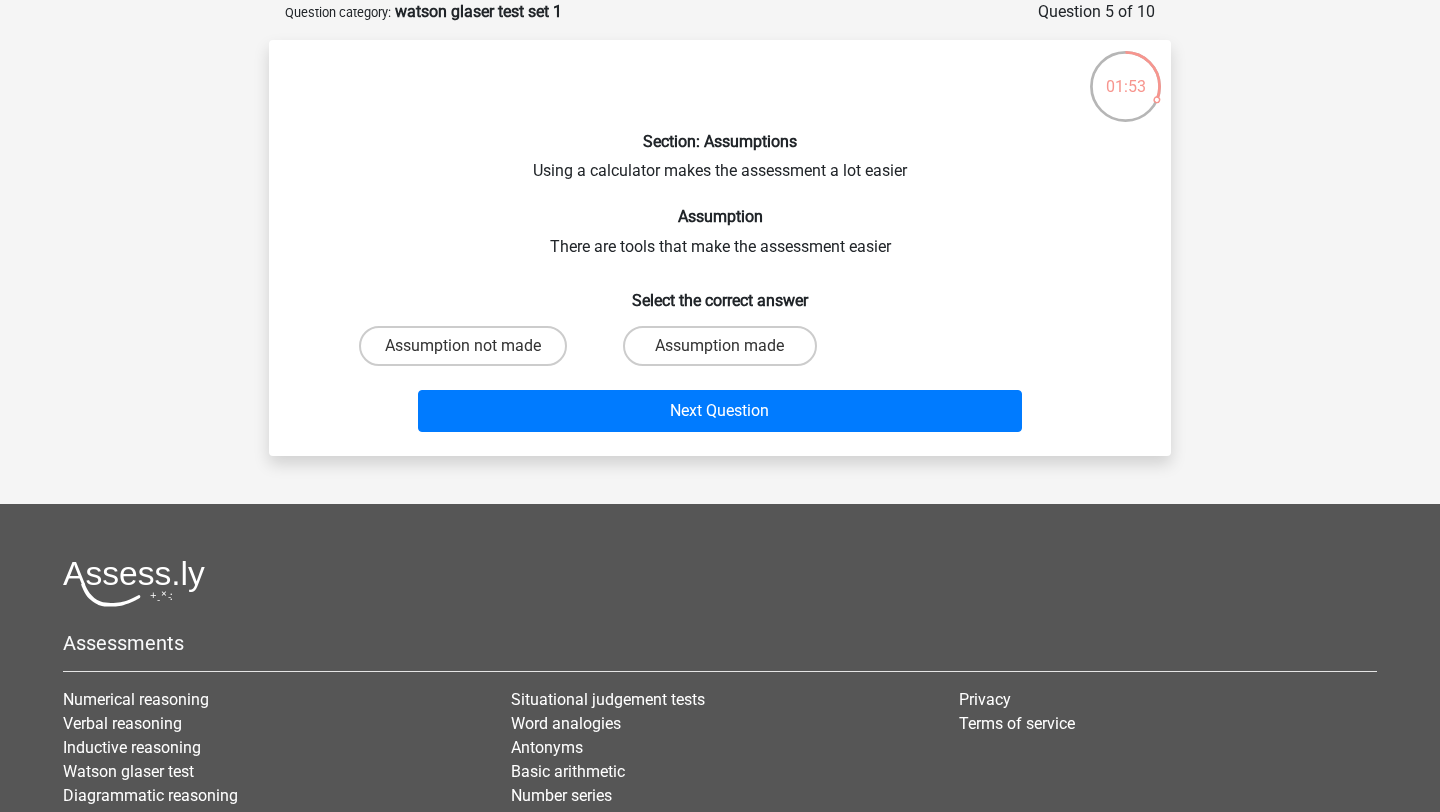 click on "Assumption made" at bounding box center (726, 352) 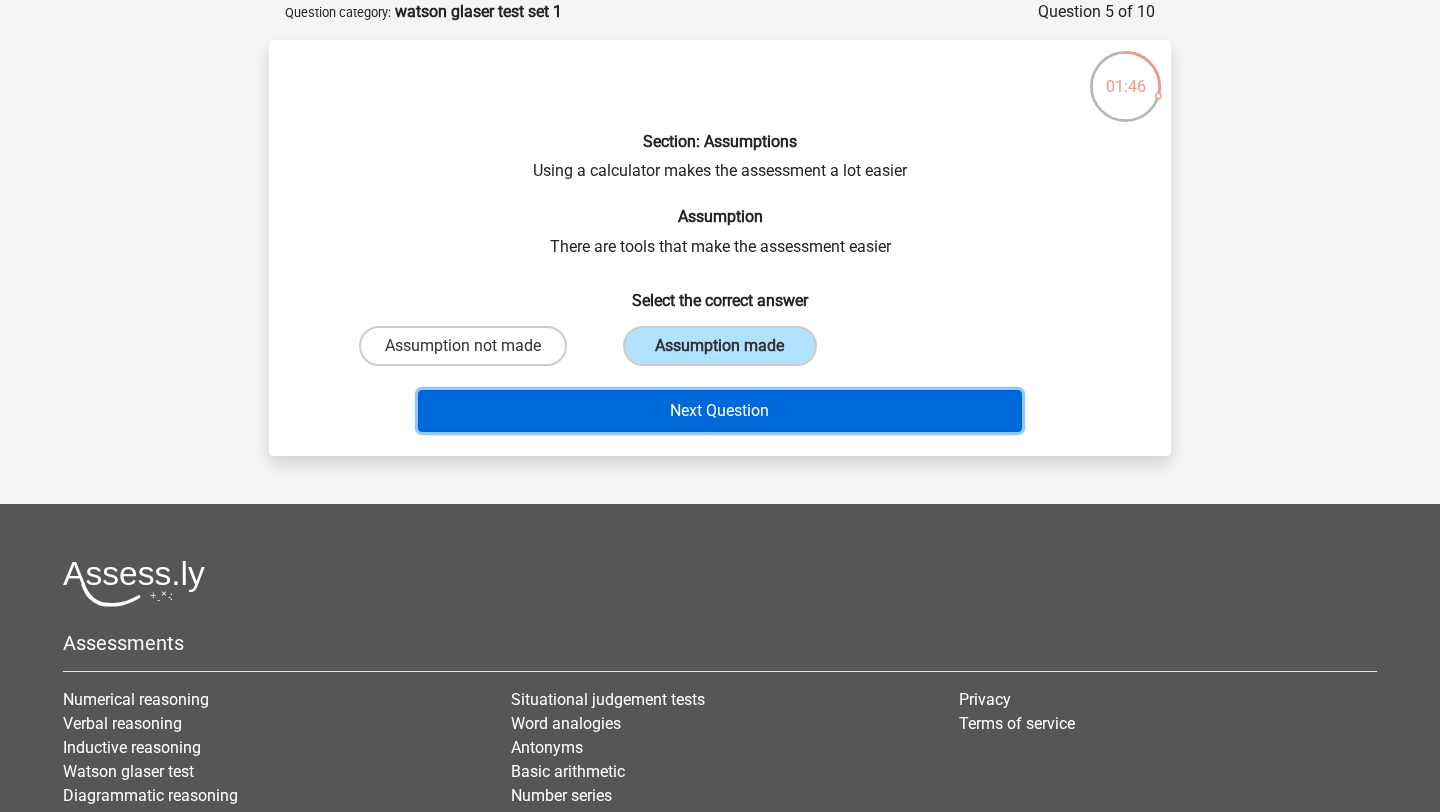 click on "Next Question" at bounding box center (720, 411) 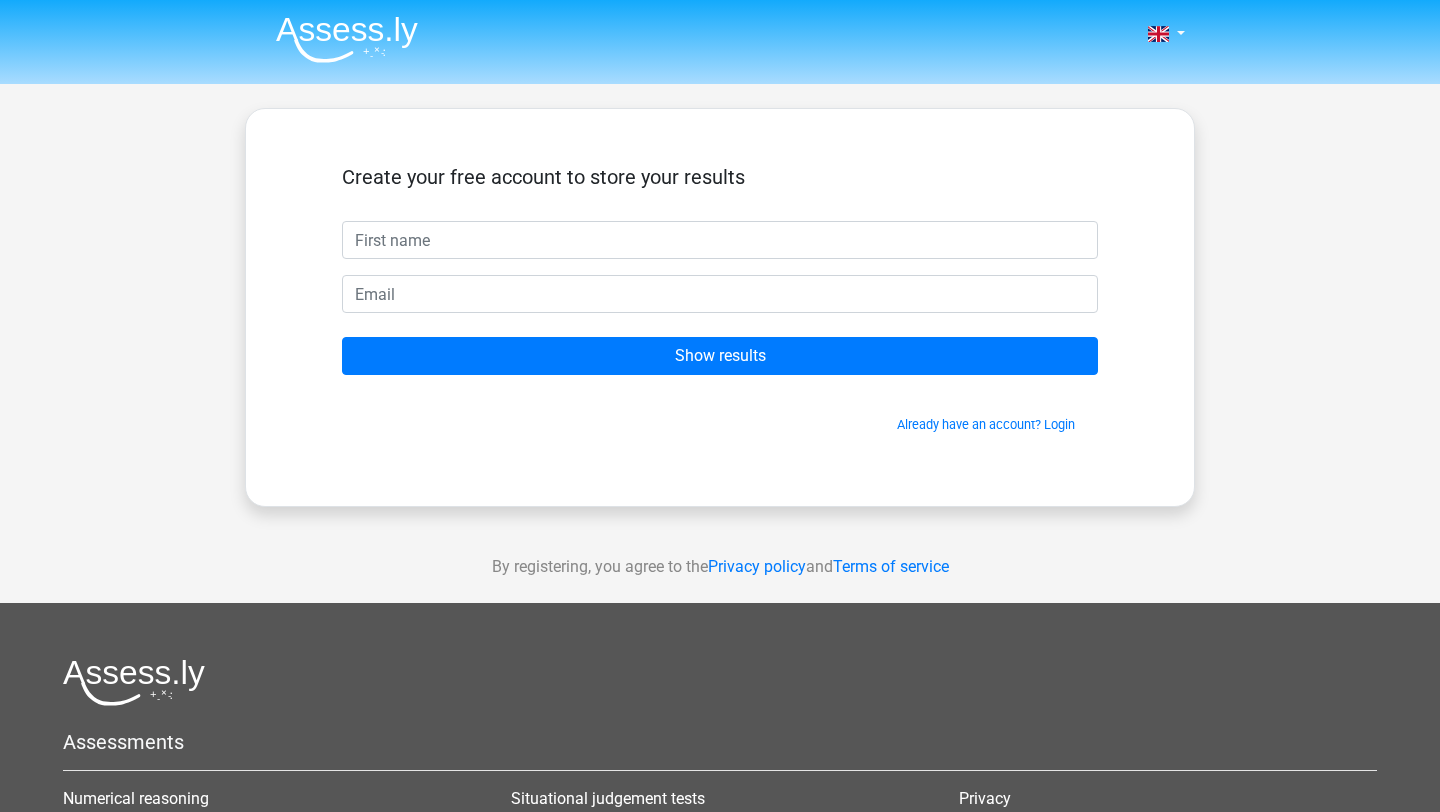 scroll, scrollTop: 0, scrollLeft: 0, axis: both 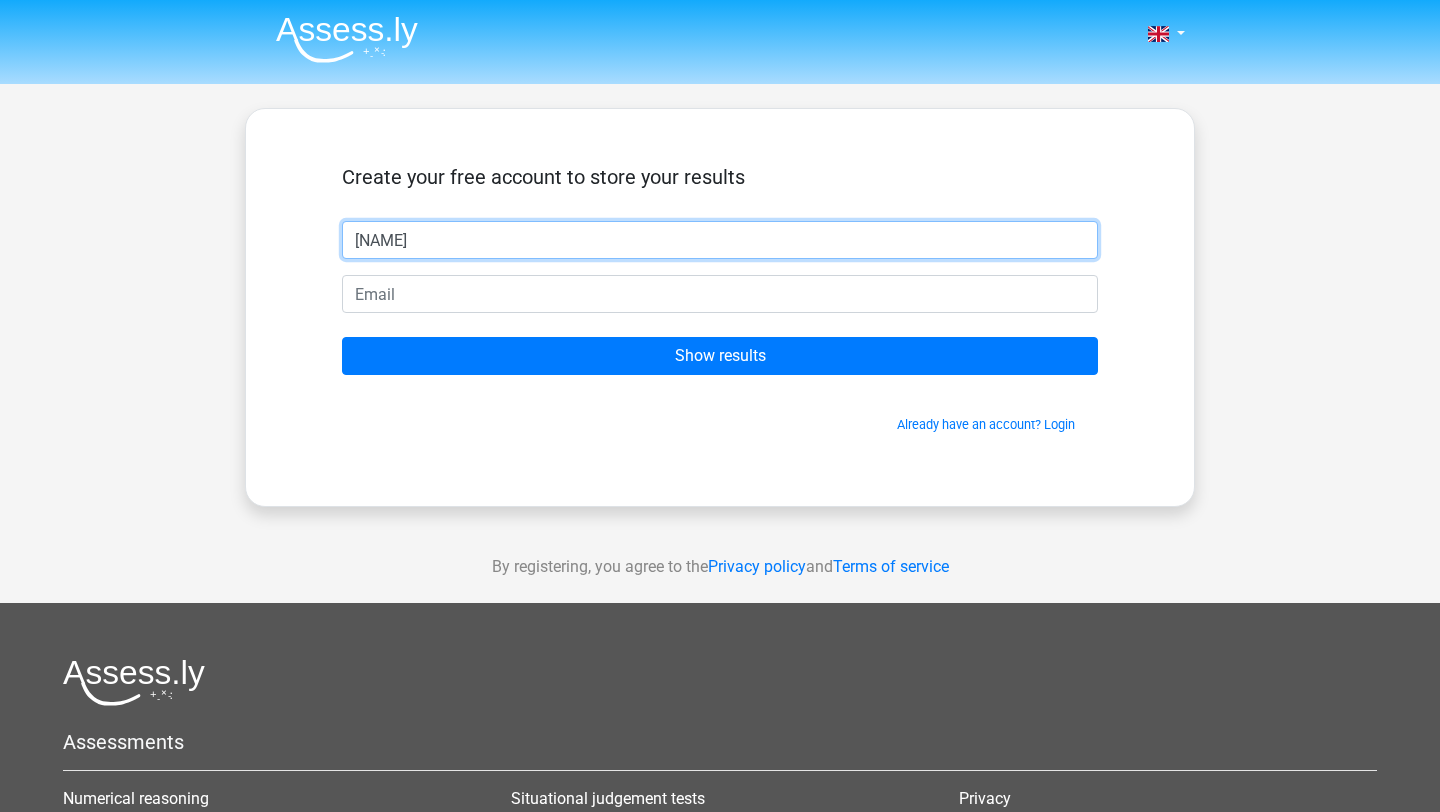 type on "[NAME]" 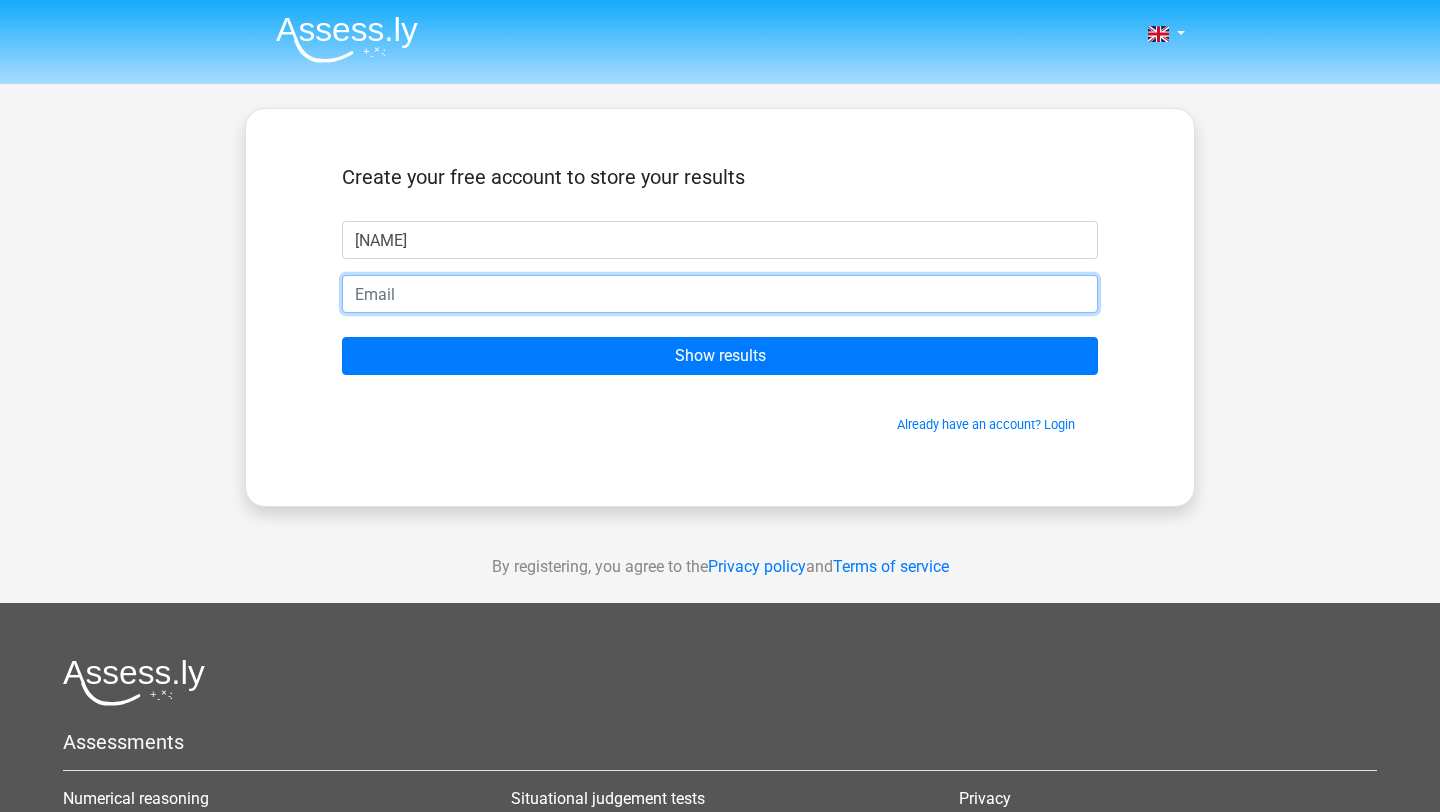 click at bounding box center (720, 294) 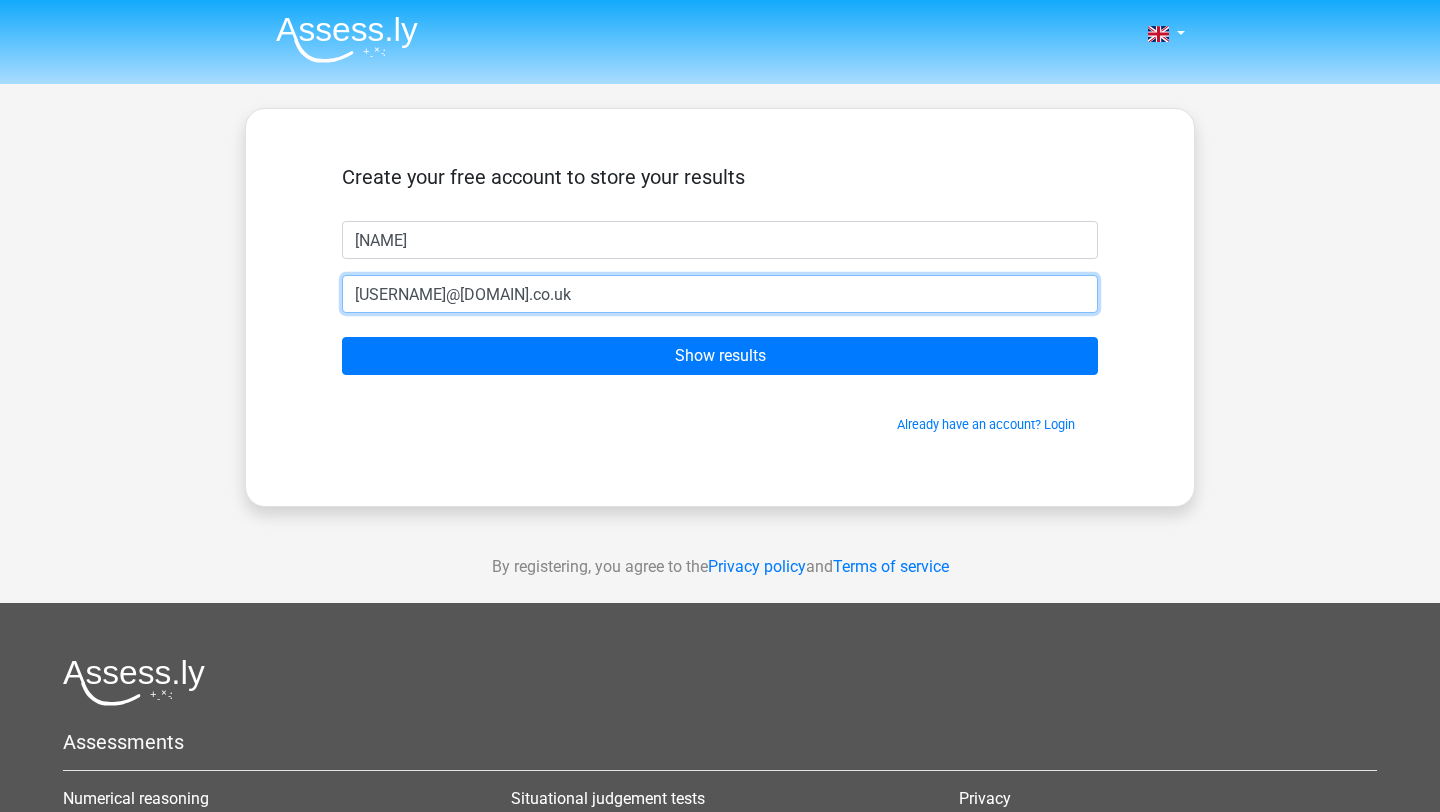 click on "[USERNAME]@[DOMAIN].co.uk" at bounding box center (720, 294) 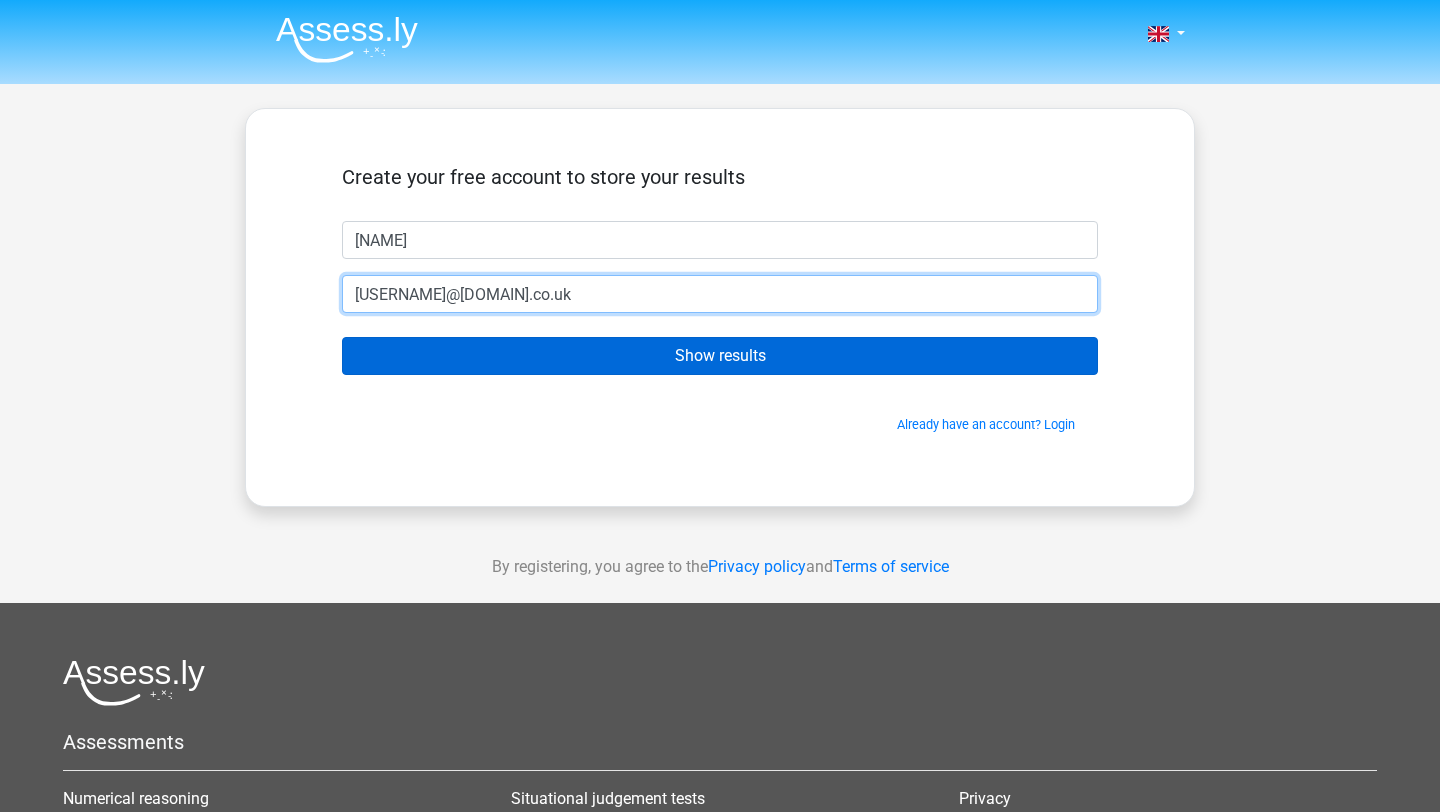 type on "[USERNAME]@[DOMAIN].co.uk" 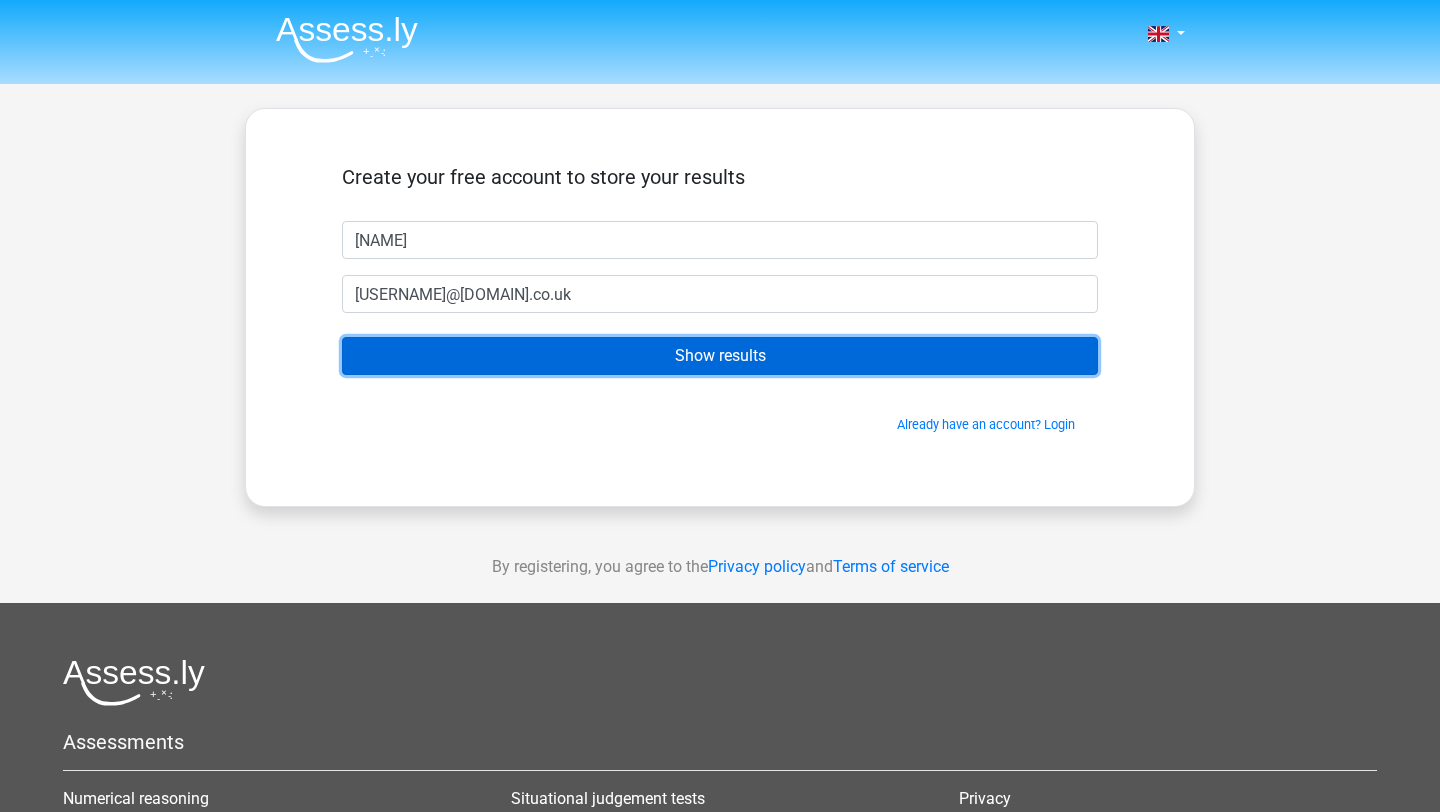 click on "Show results" at bounding box center (720, 356) 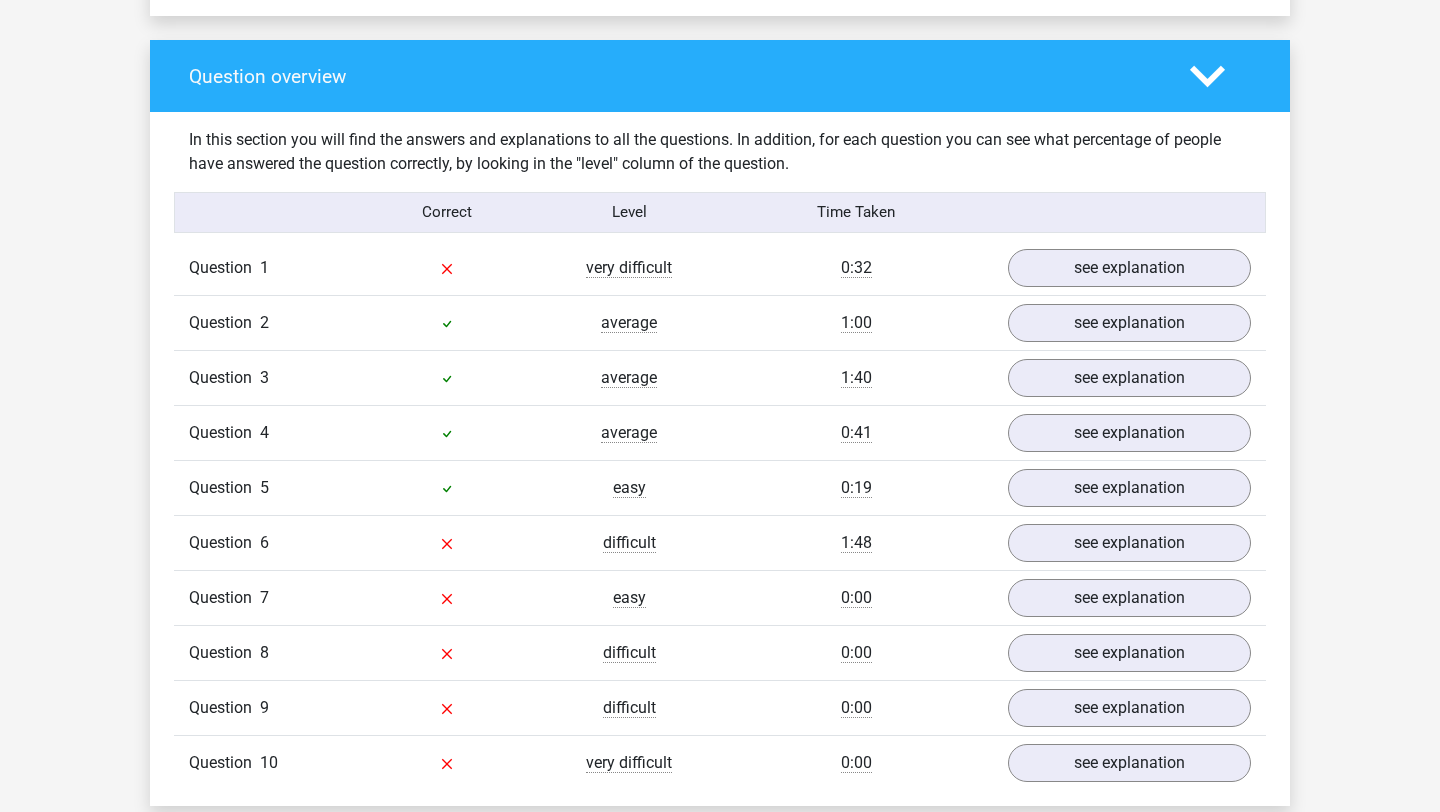 scroll, scrollTop: 1444, scrollLeft: 0, axis: vertical 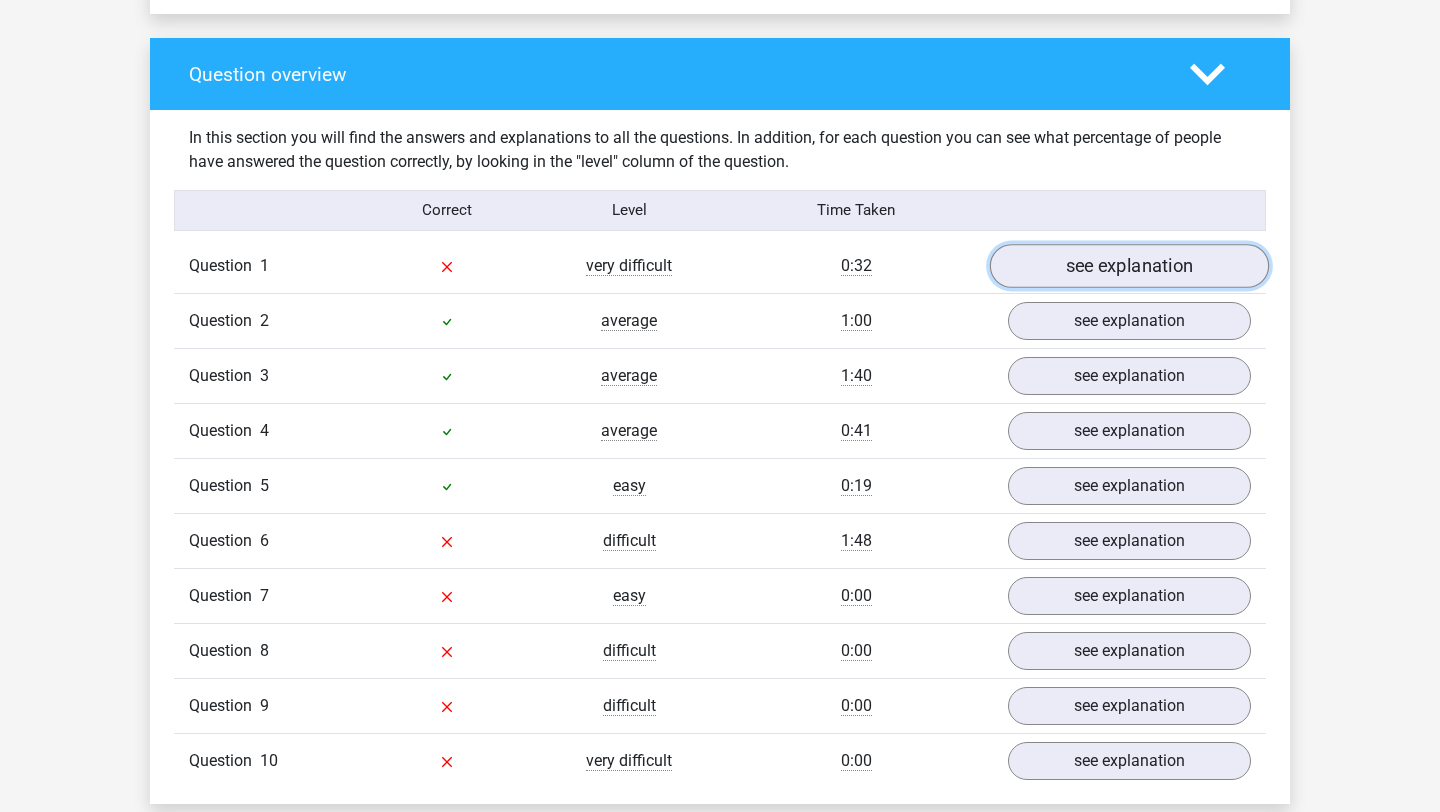 click on "see explanation" at bounding box center [1129, 266] 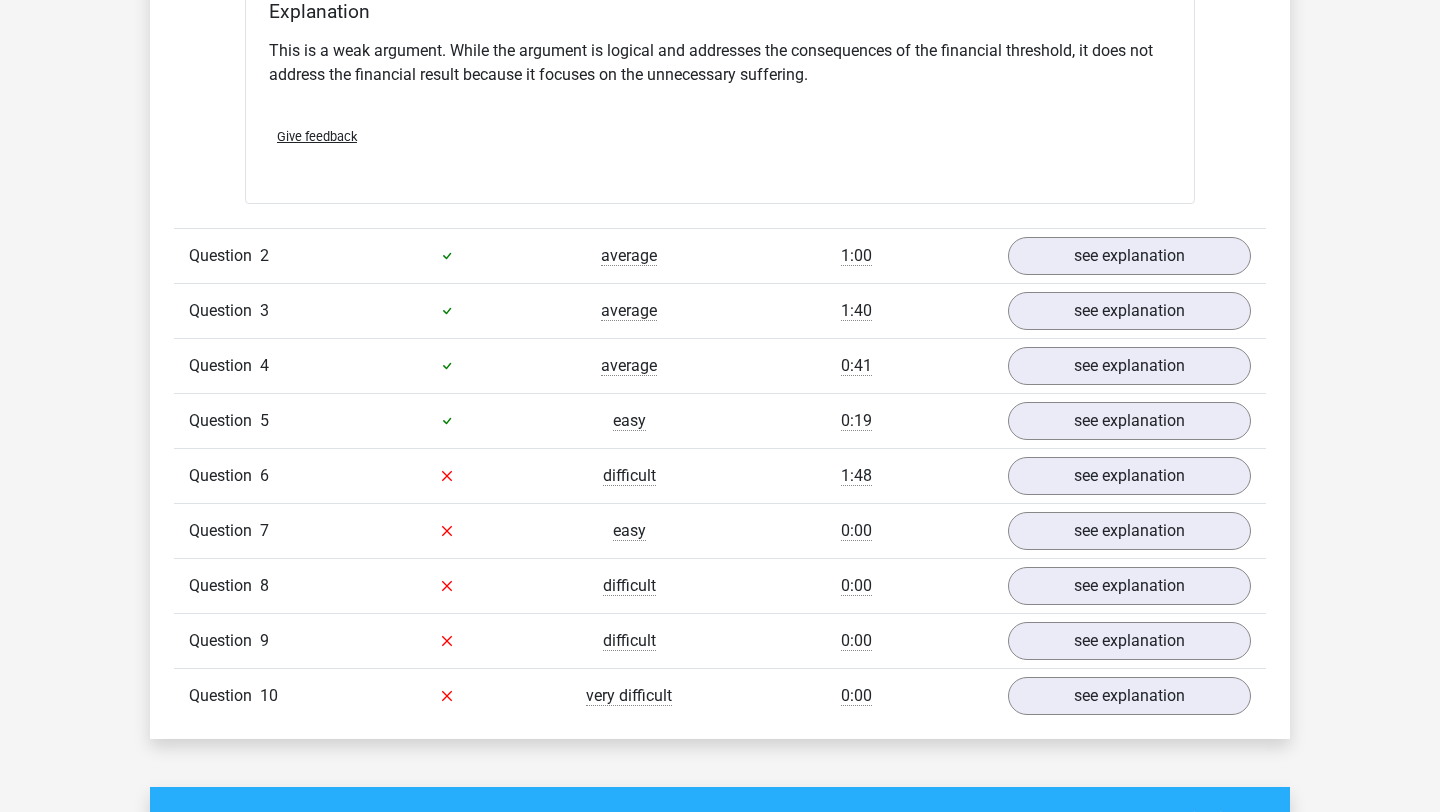 scroll, scrollTop: 2050, scrollLeft: 0, axis: vertical 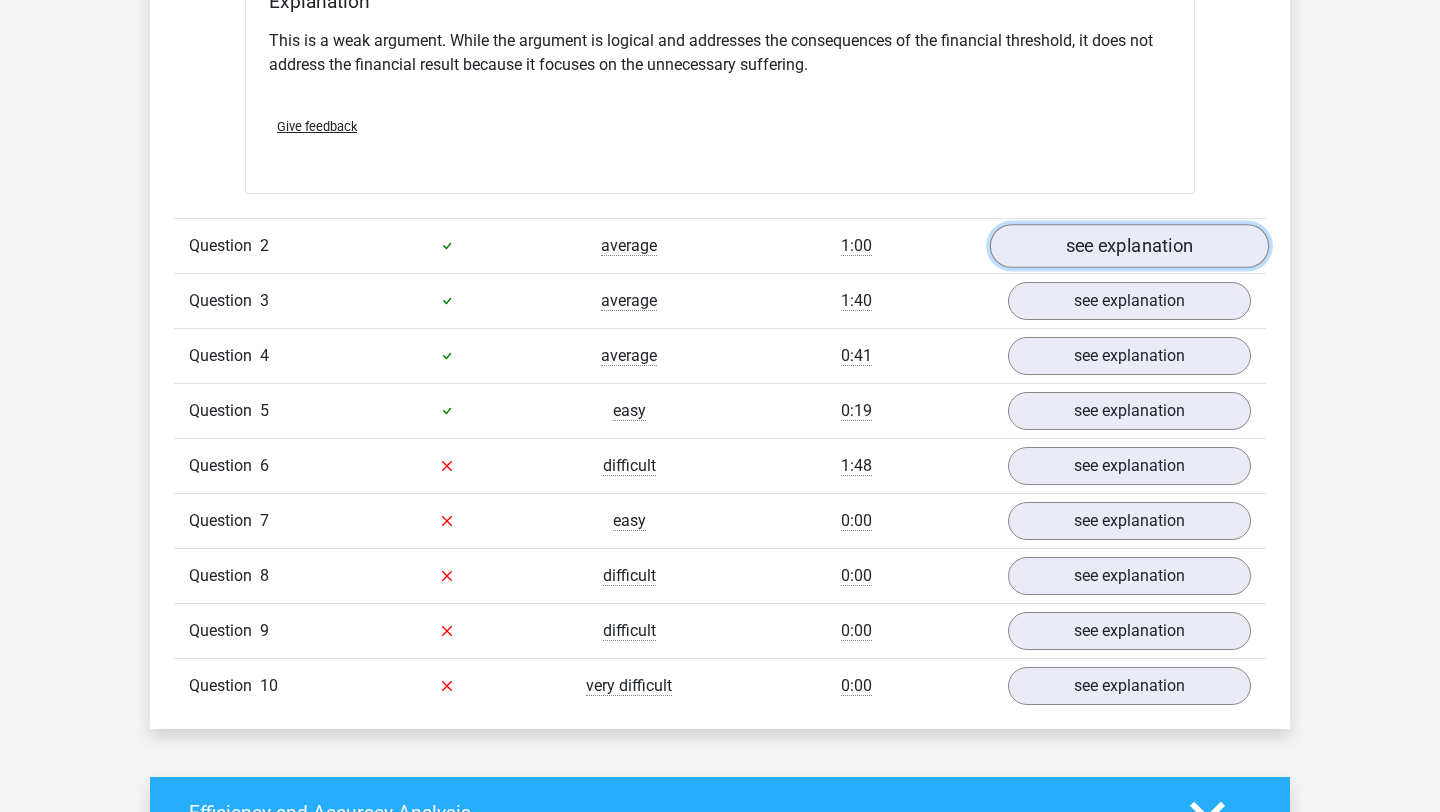 click on "see explanation" at bounding box center [1129, 246] 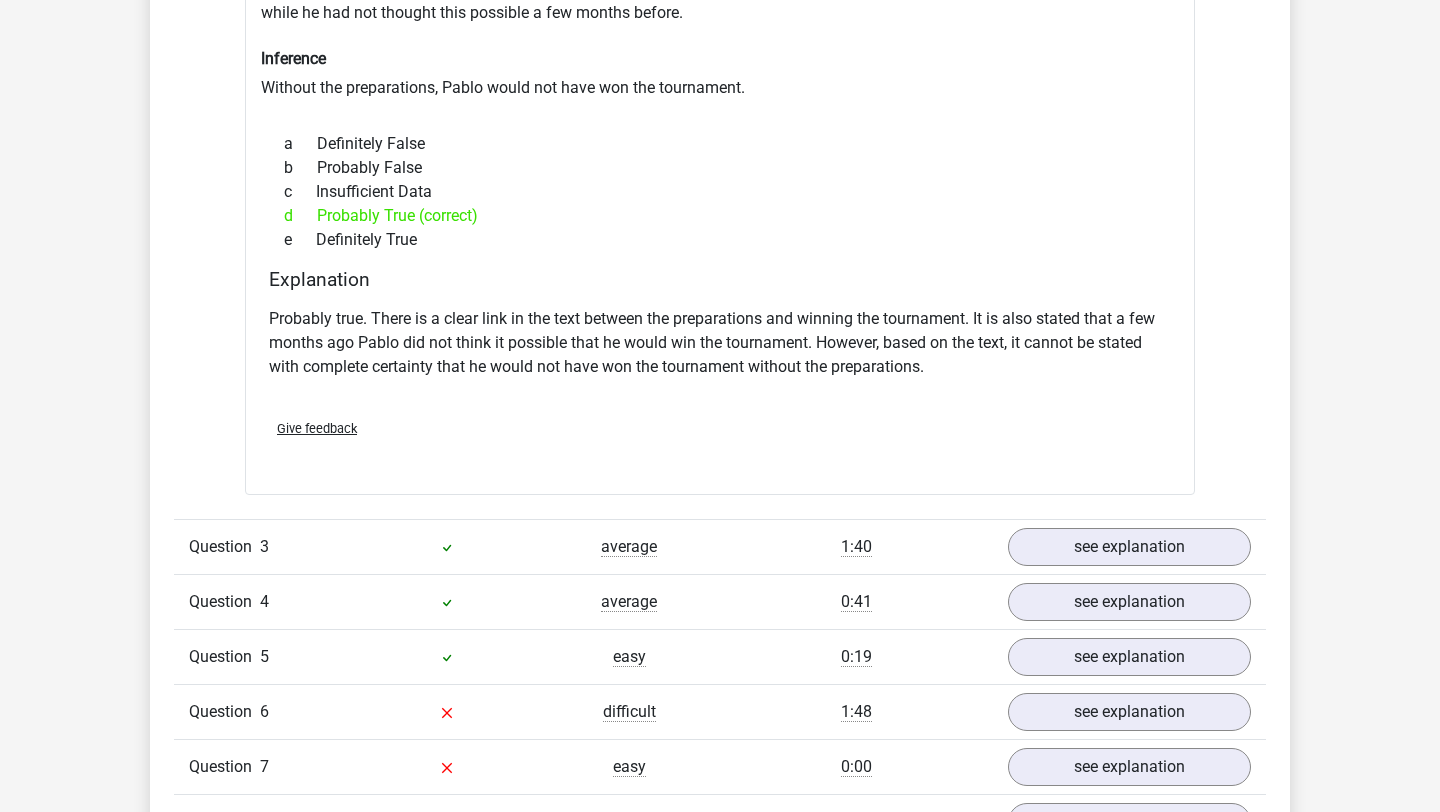 scroll, scrollTop: 2475, scrollLeft: 0, axis: vertical 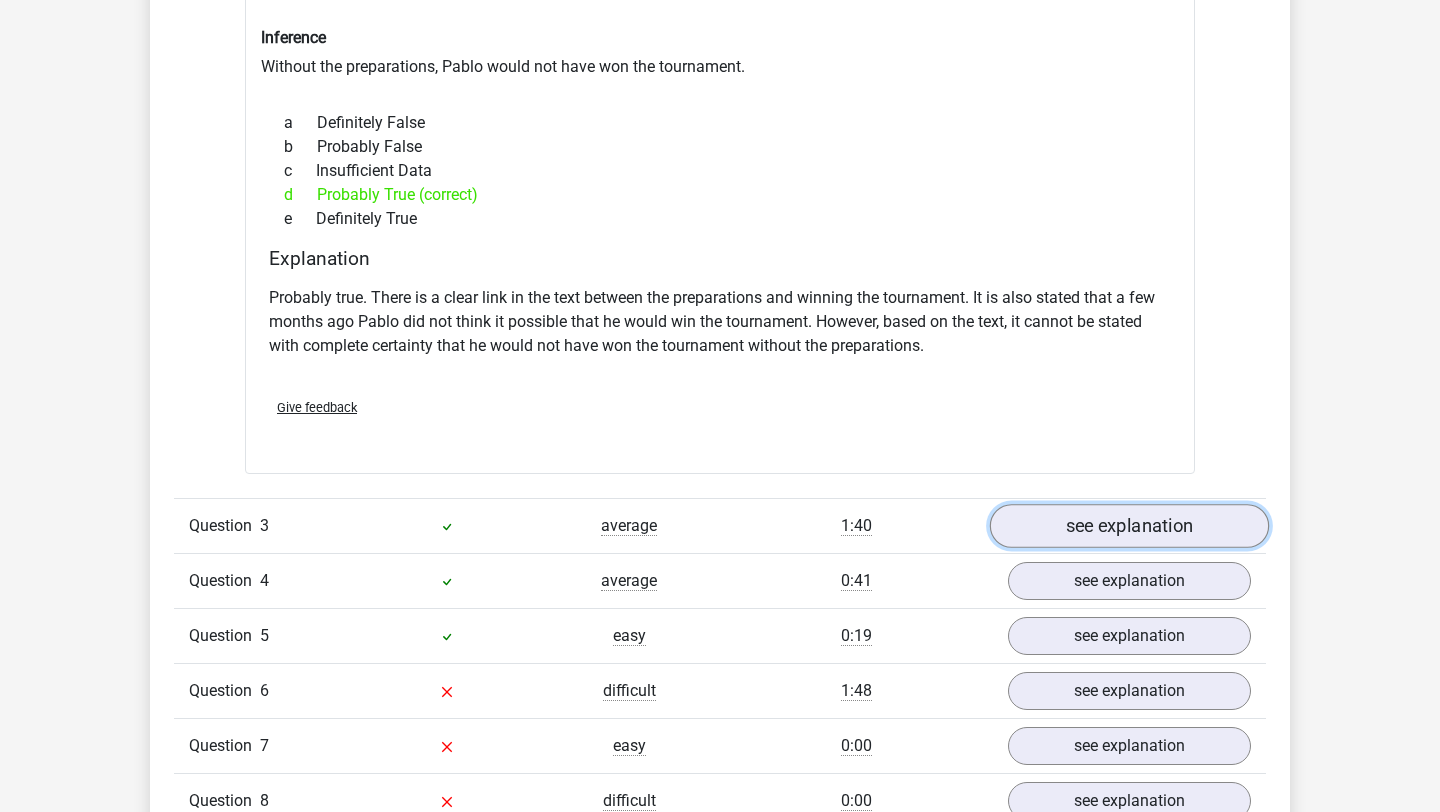 click on "see explanation" at bounding box center [1129, 526] 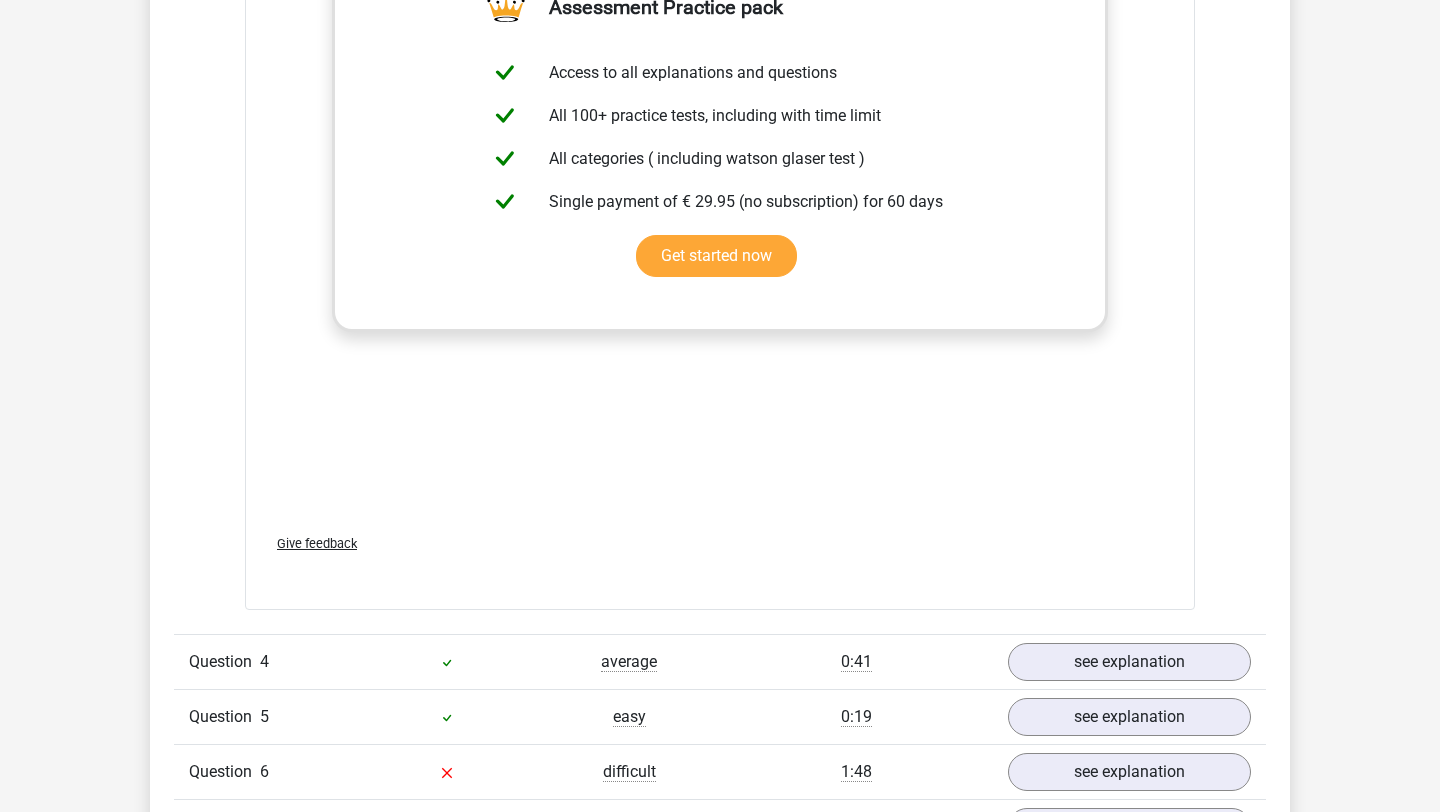 scroll, scrollTop: 3473, scrollLeft: 0, axis: vertical 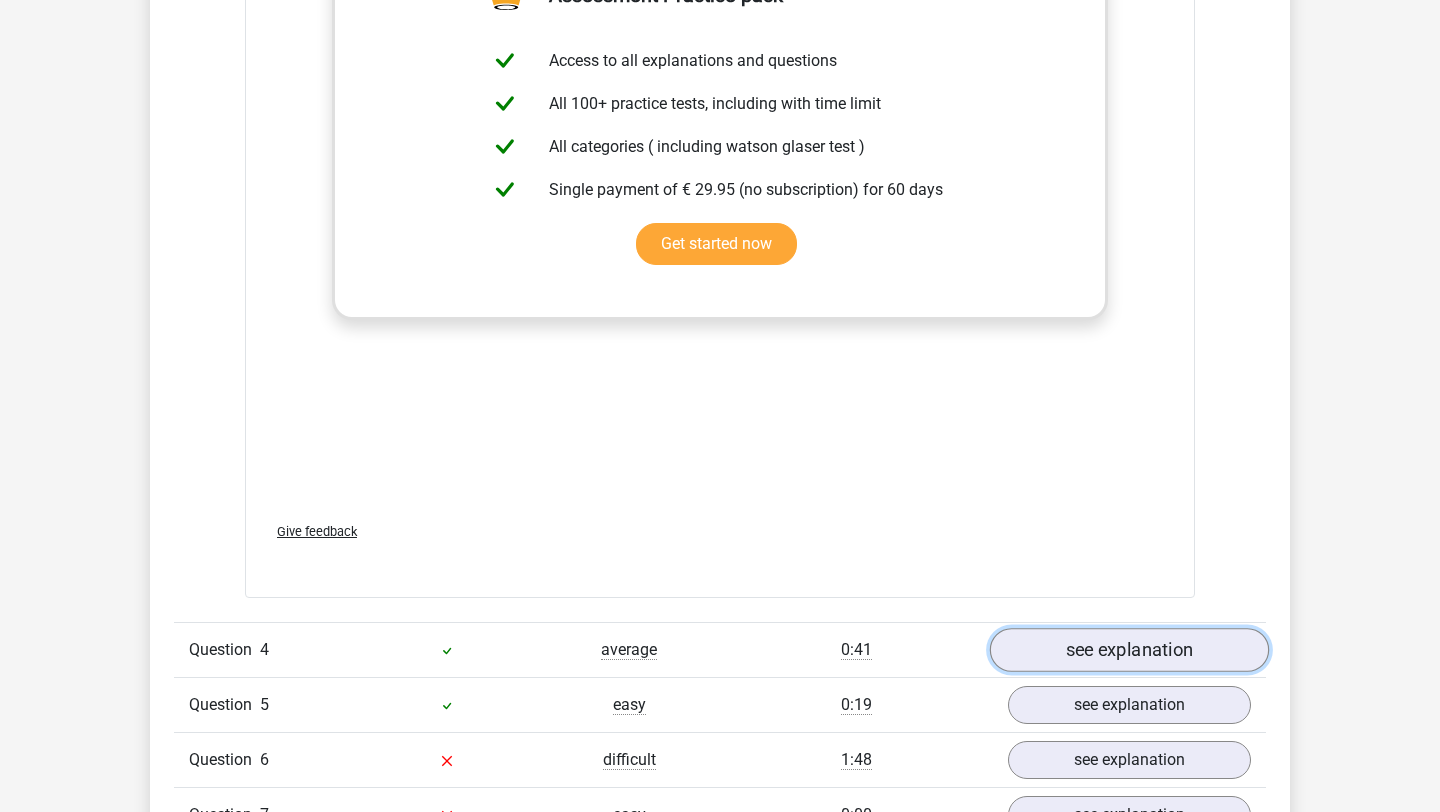 click on "see explanation" at bounding box center (1129, 650) 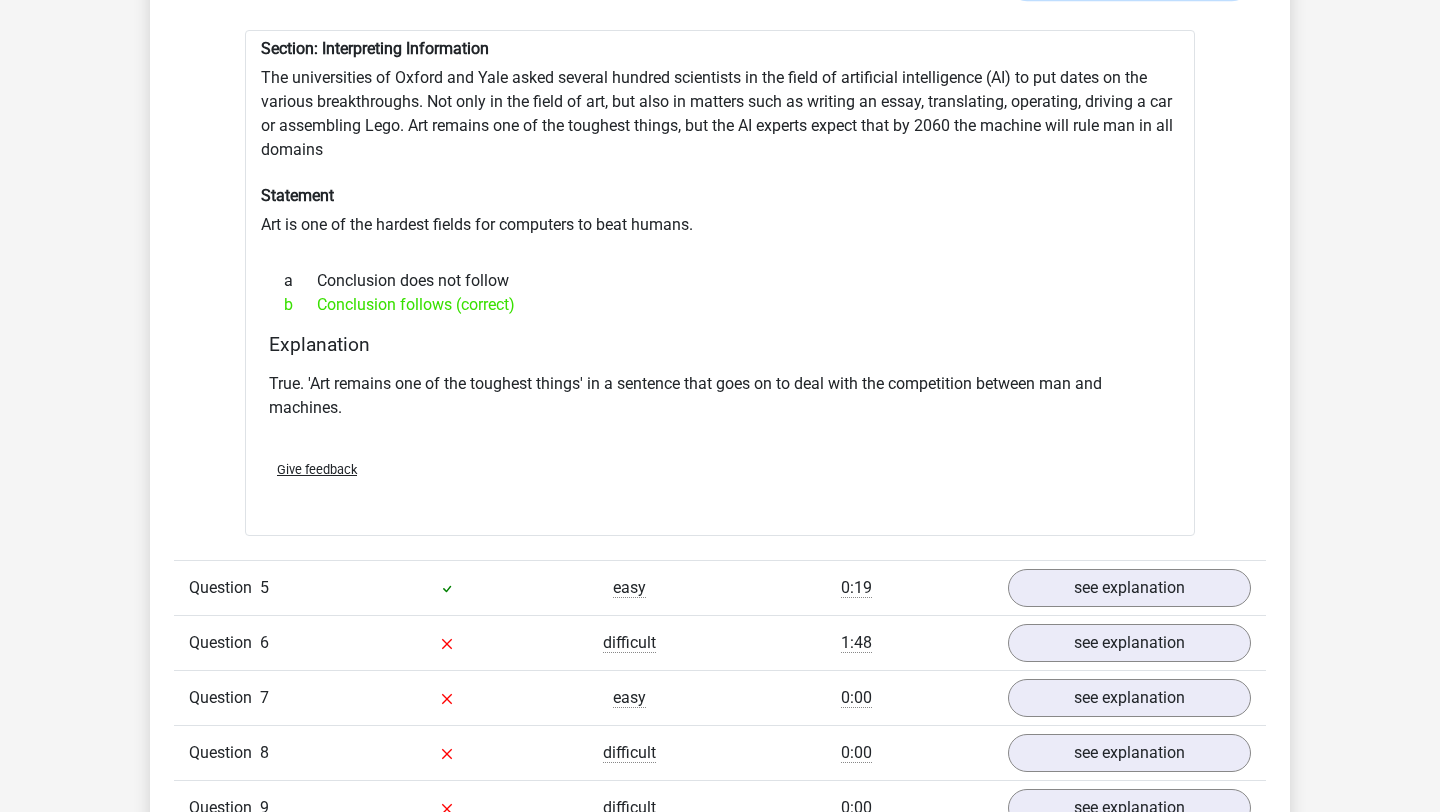 scroll, scrollTop: 4146, scrollLeft: 0, axis: vertical 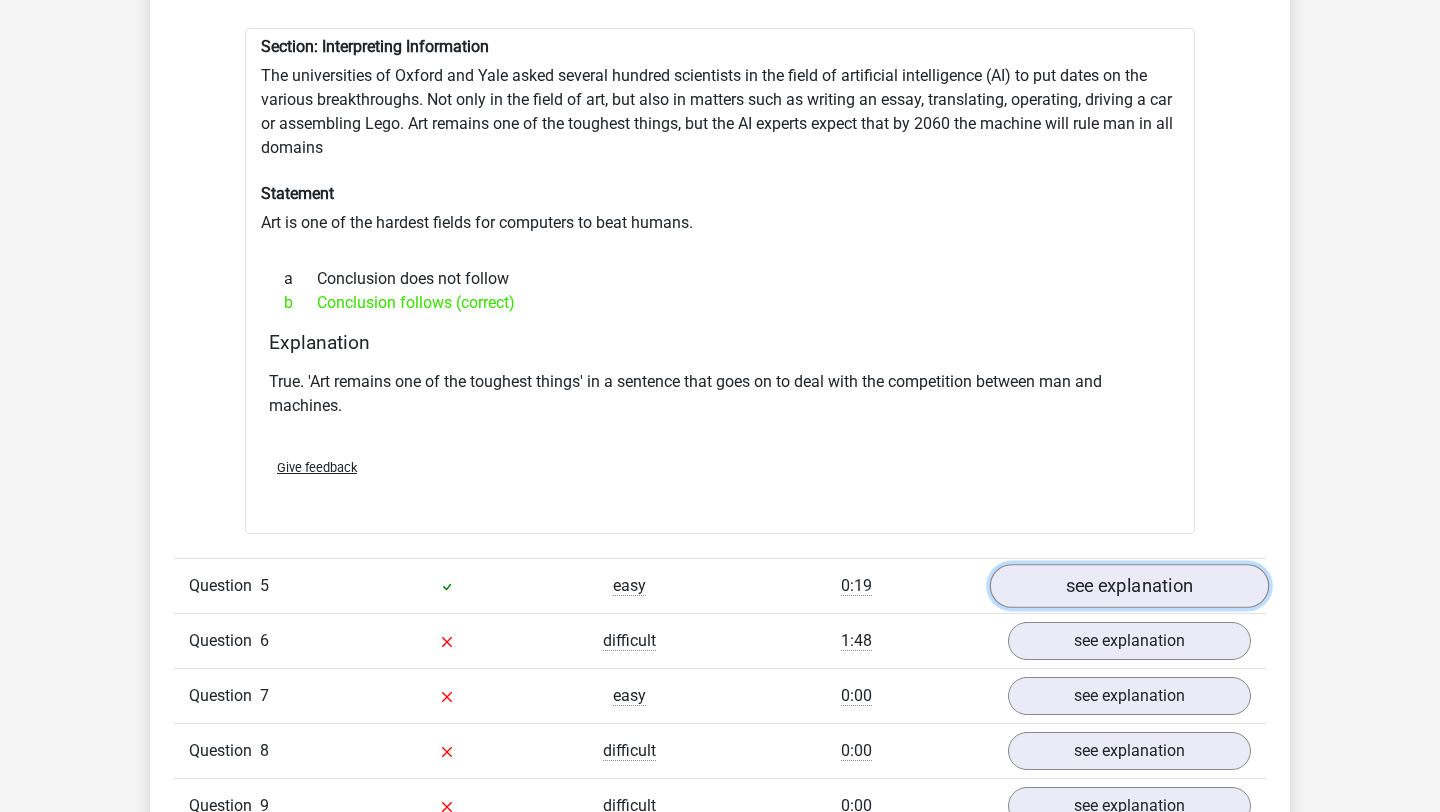 click on "see explanation" at bounding box center (1129, 586) 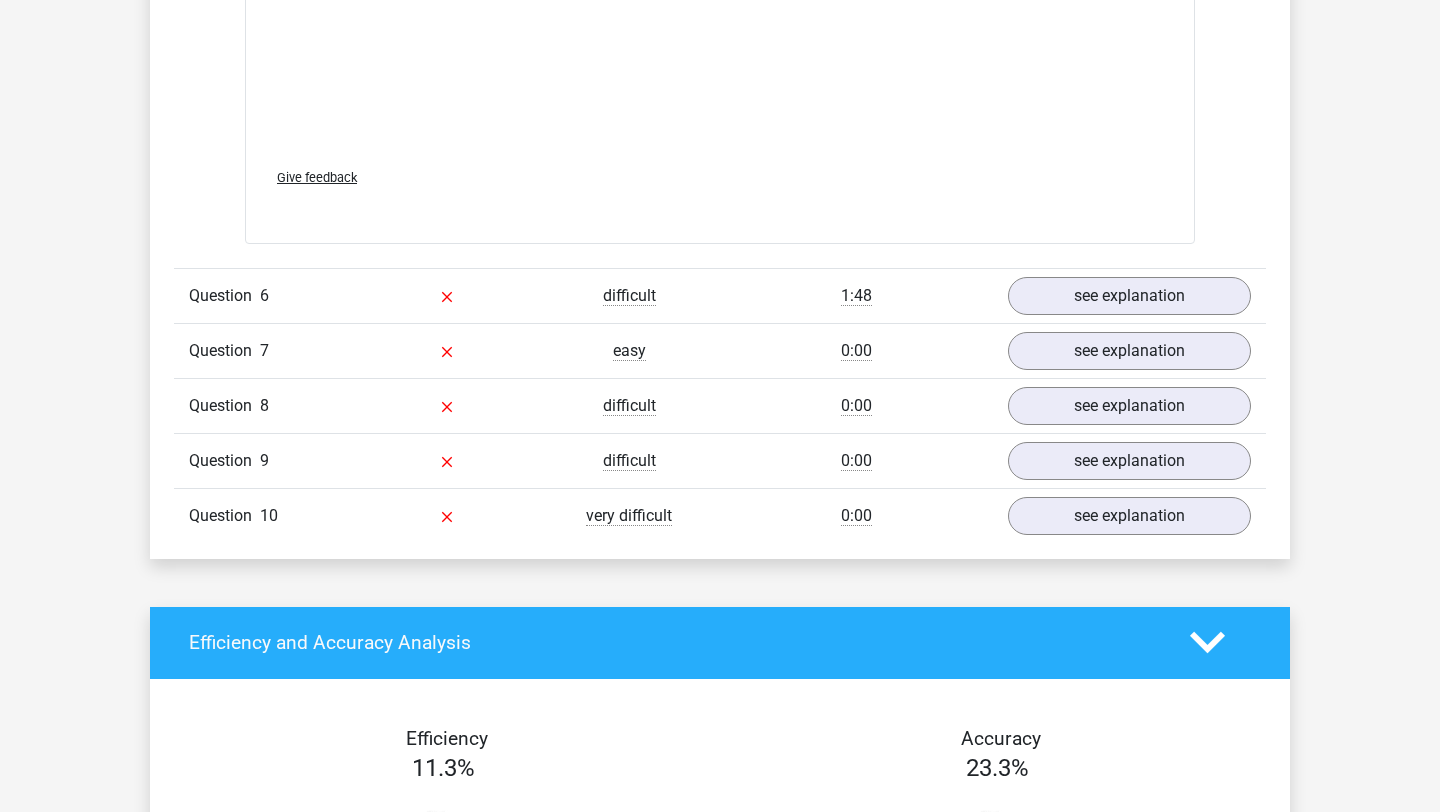 scroll, scrollTop: 5524, scrollLeft: 0, axis: vertical 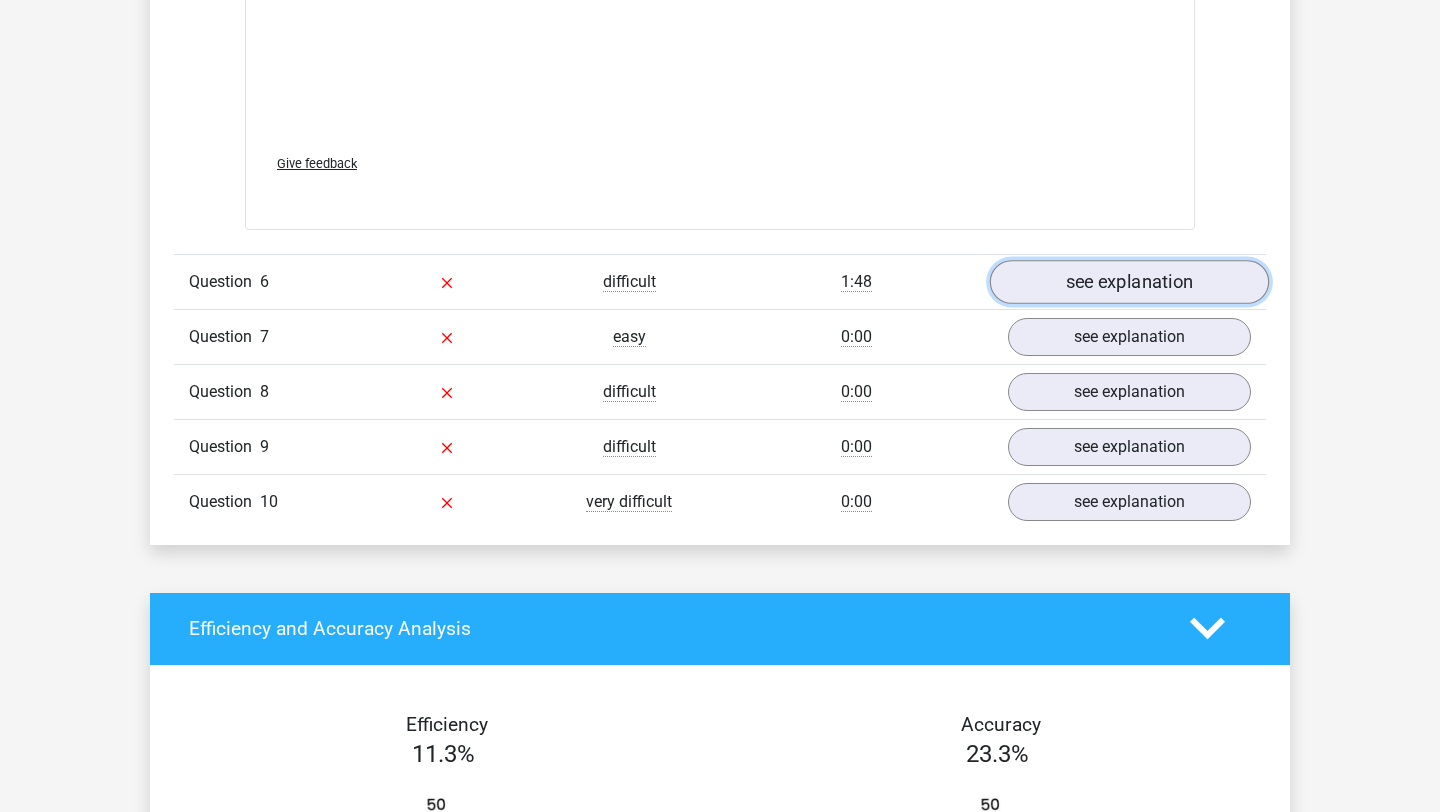 click on "see explanation" at bounding box center (1129, 282) 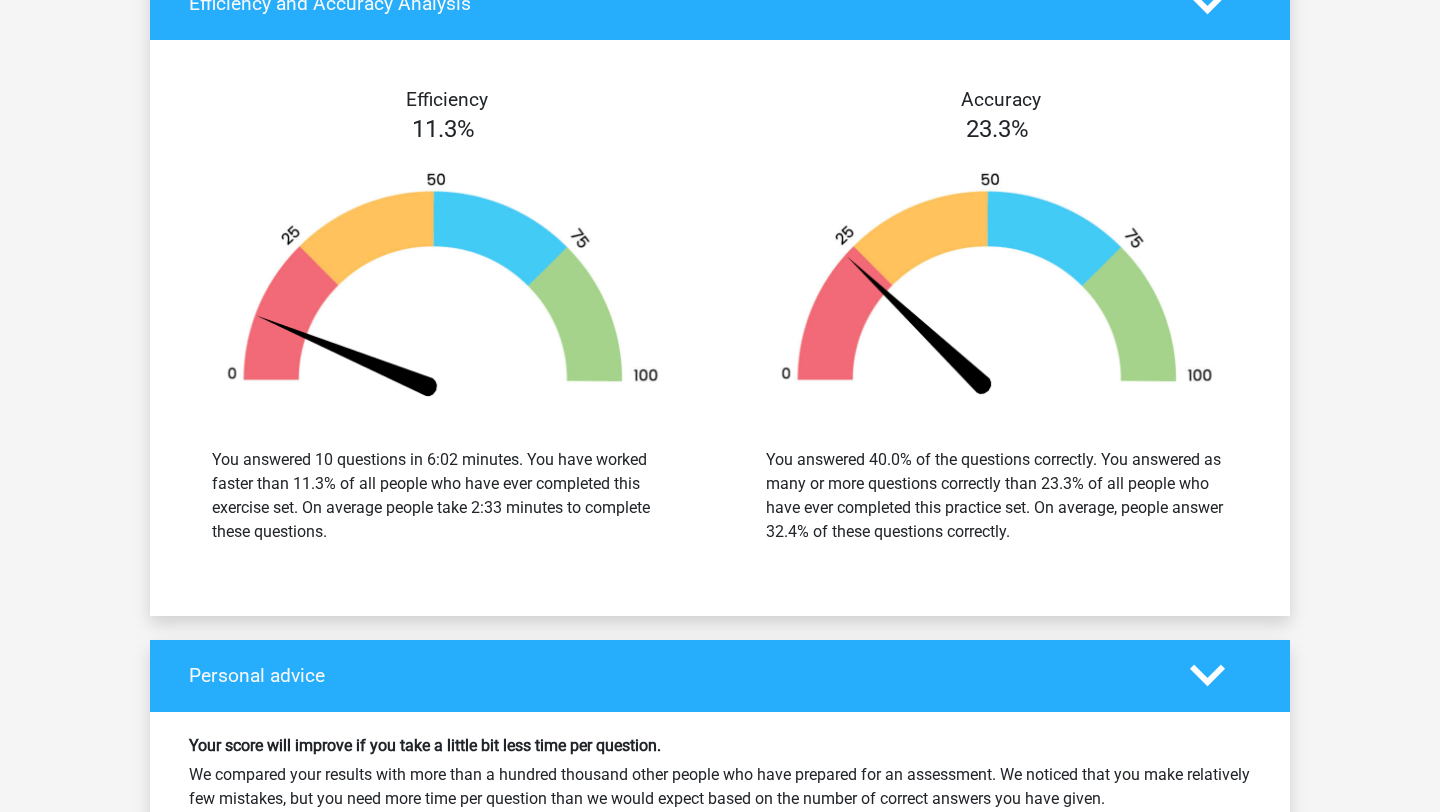 scroll, scrollTop: 6771, scrollLeft: 0, axis: vertical 